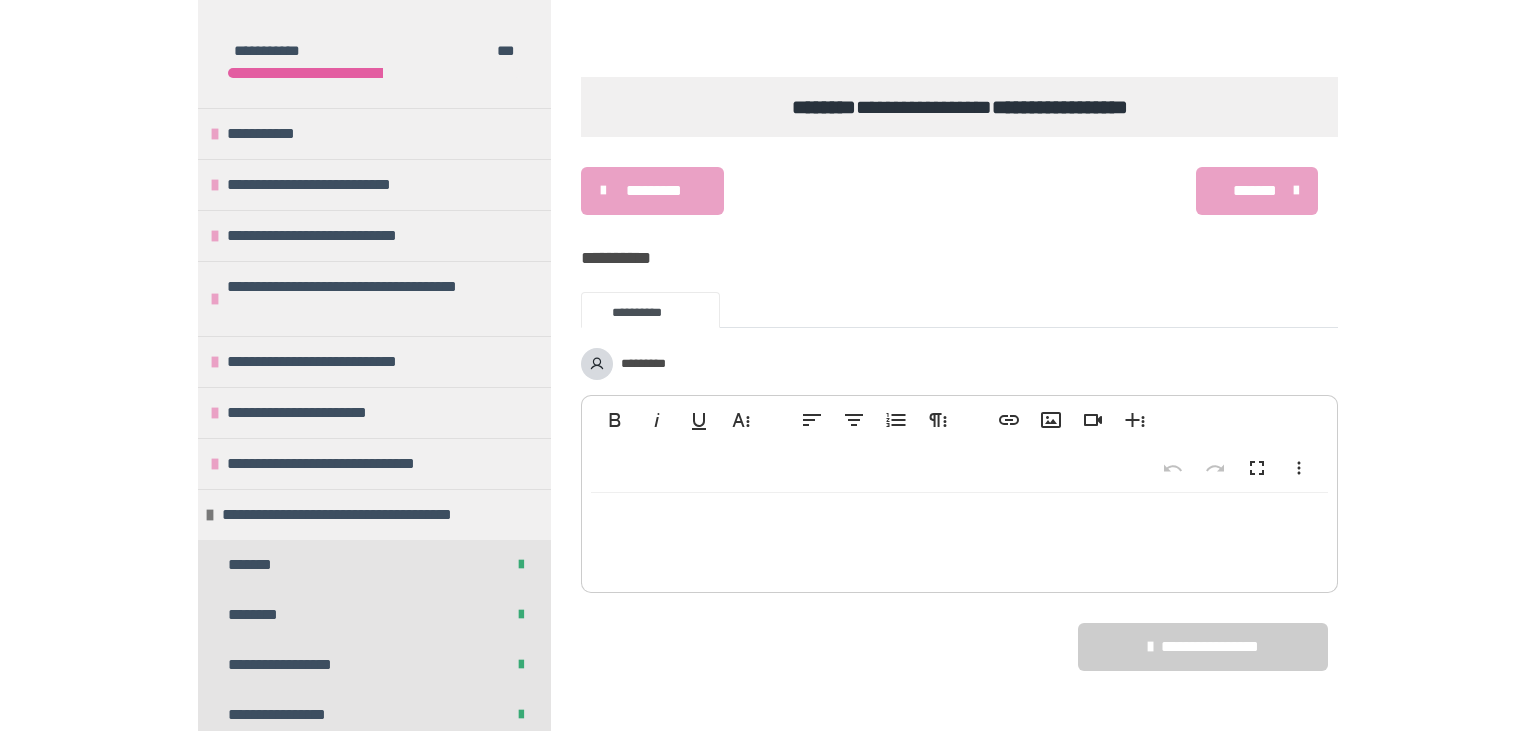 scroll, scrollTop: 2937, scrollLeft: 0, axis: vertical 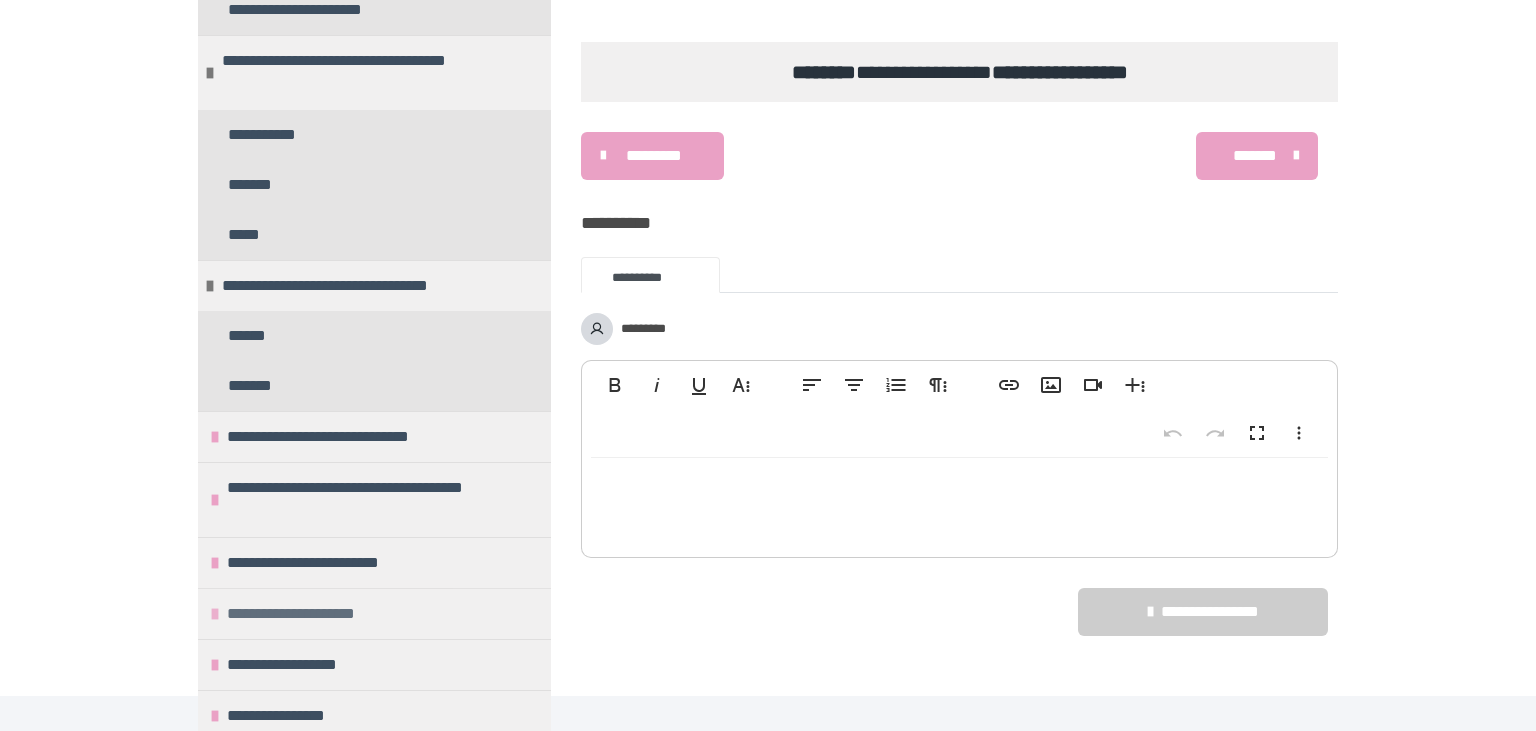 click at bounding box center (215, 614) 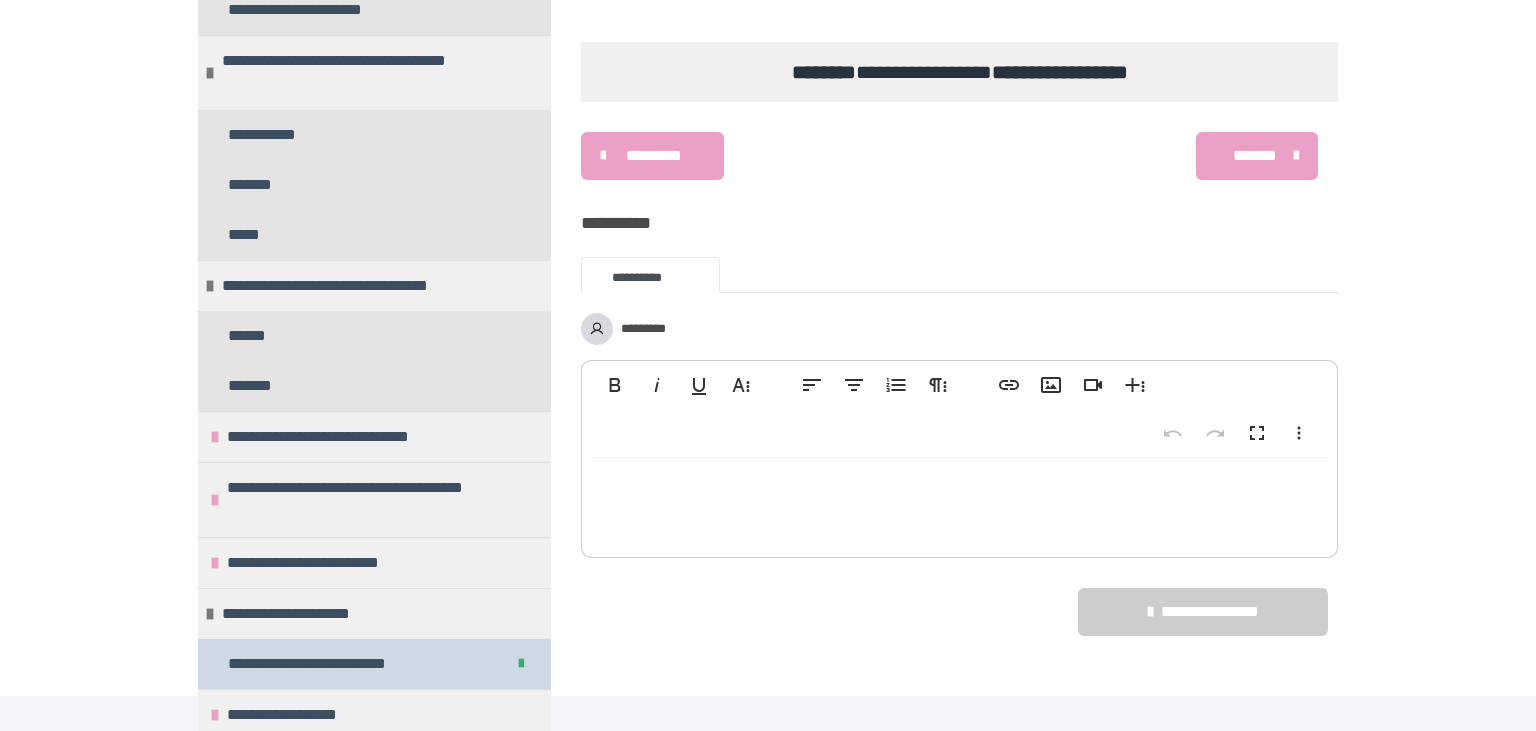 click on "**********" at bounding box center [338, 664] 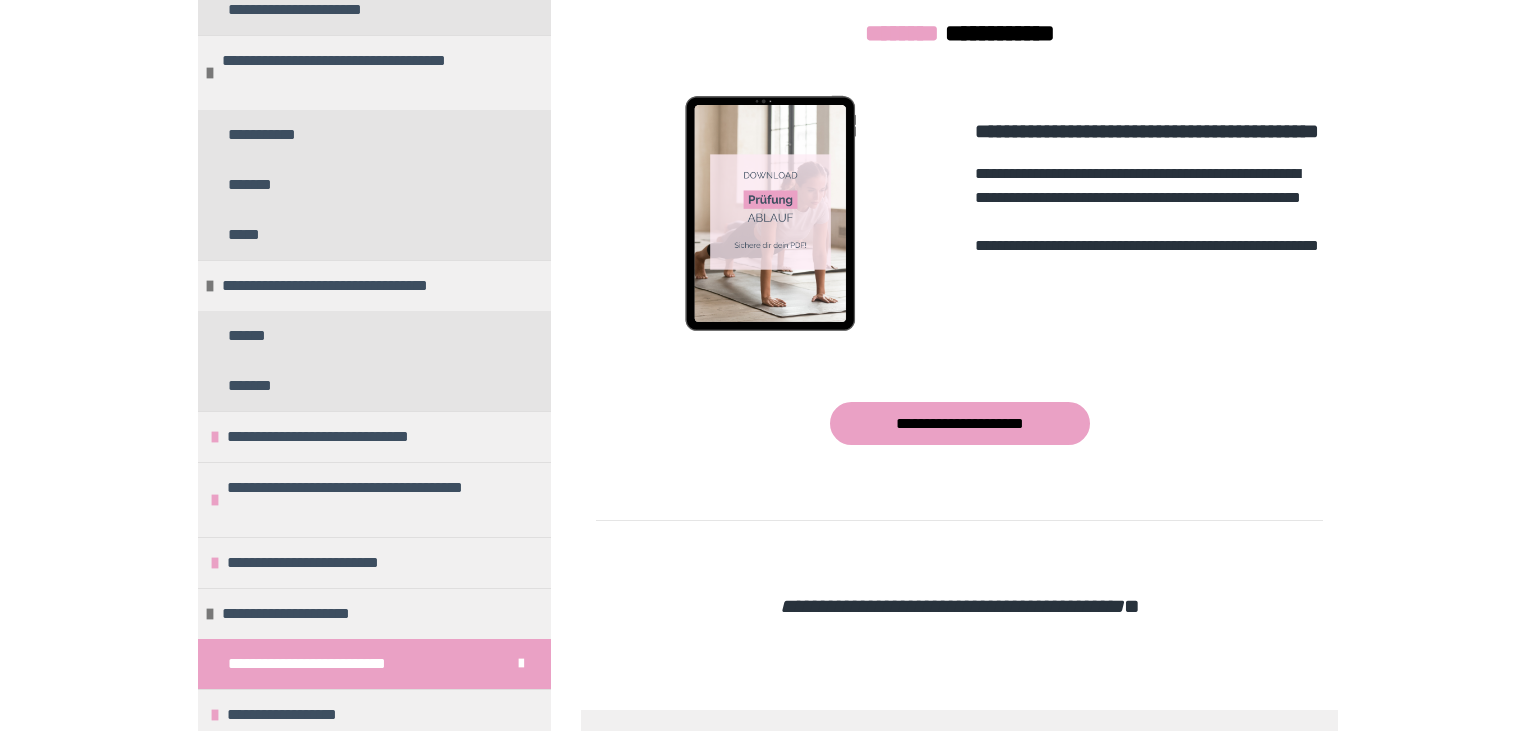 scroll, scrollTop: 767, scrollLeft: 0, axis: vertical 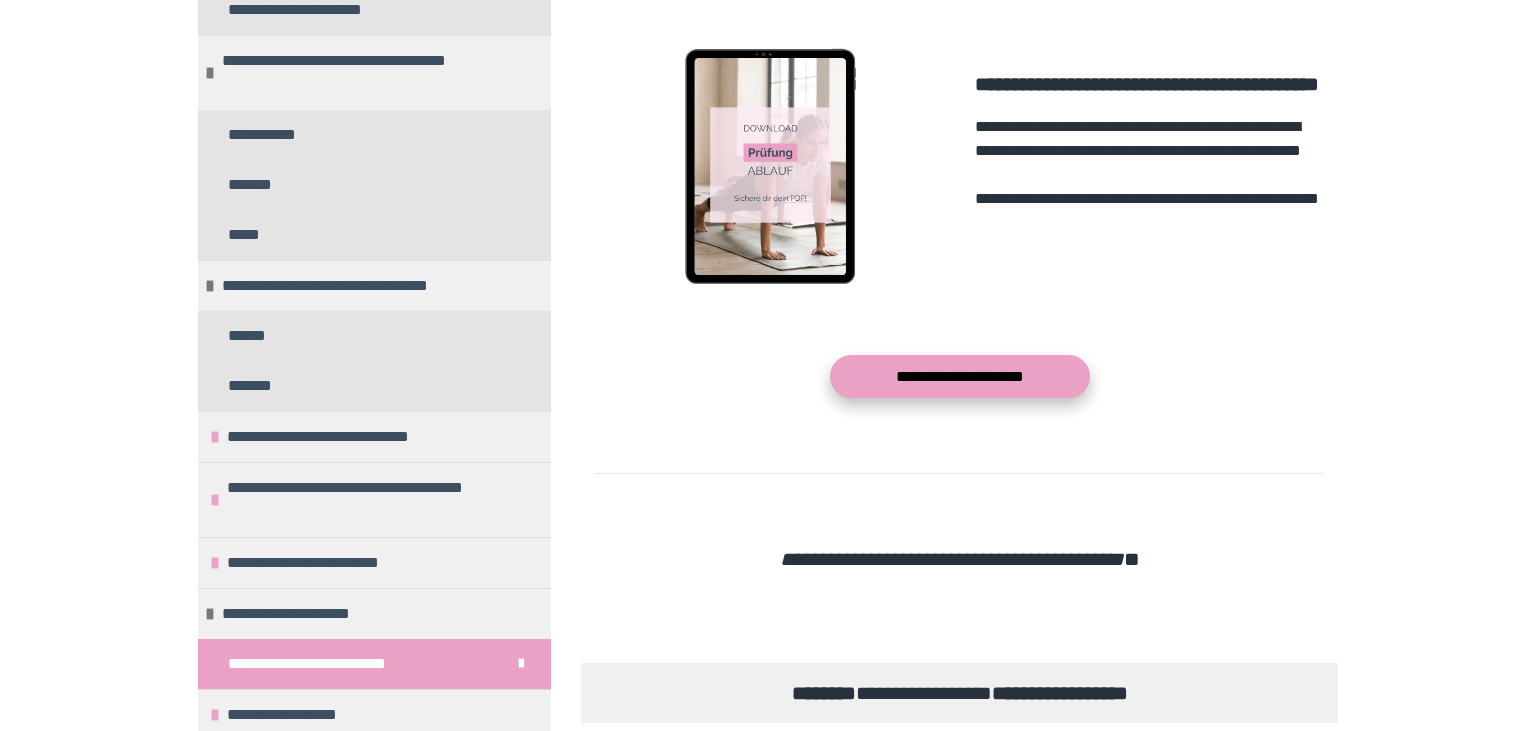 click on "**********" at bounding box center [960, 376] 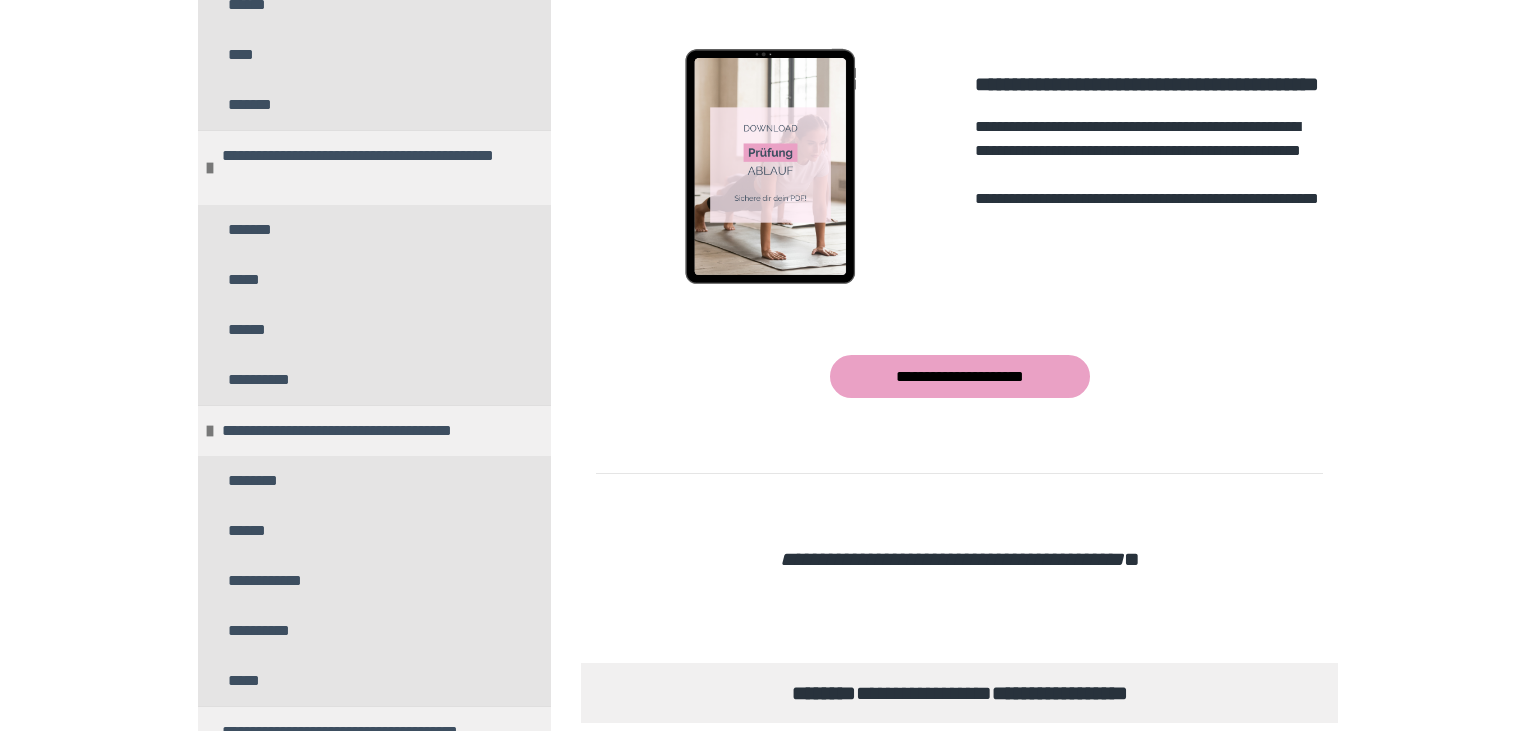 scroll, scrollTop: 1684, scrollLeft: 0, axis: vertical 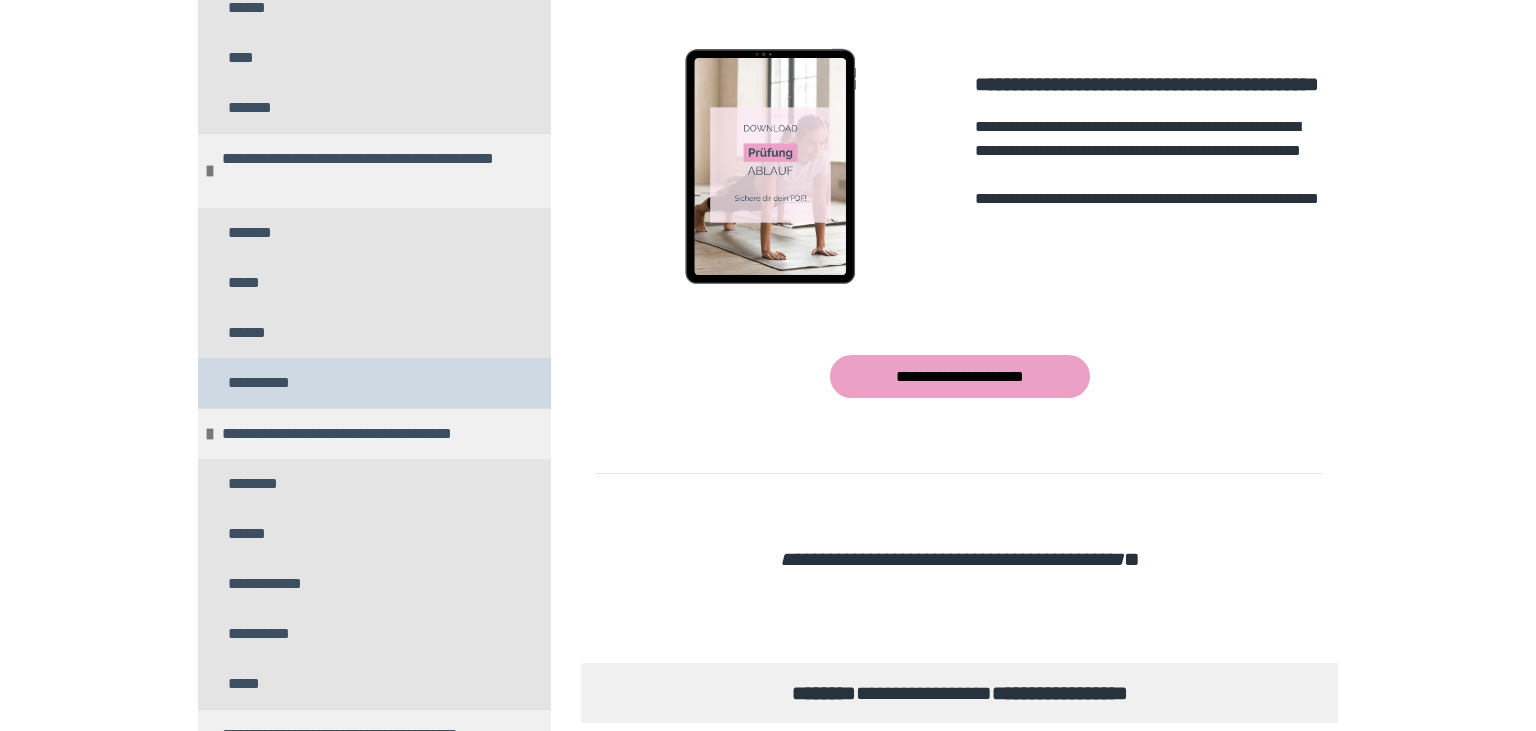 click on "**********" at bounding box center (274, 383) 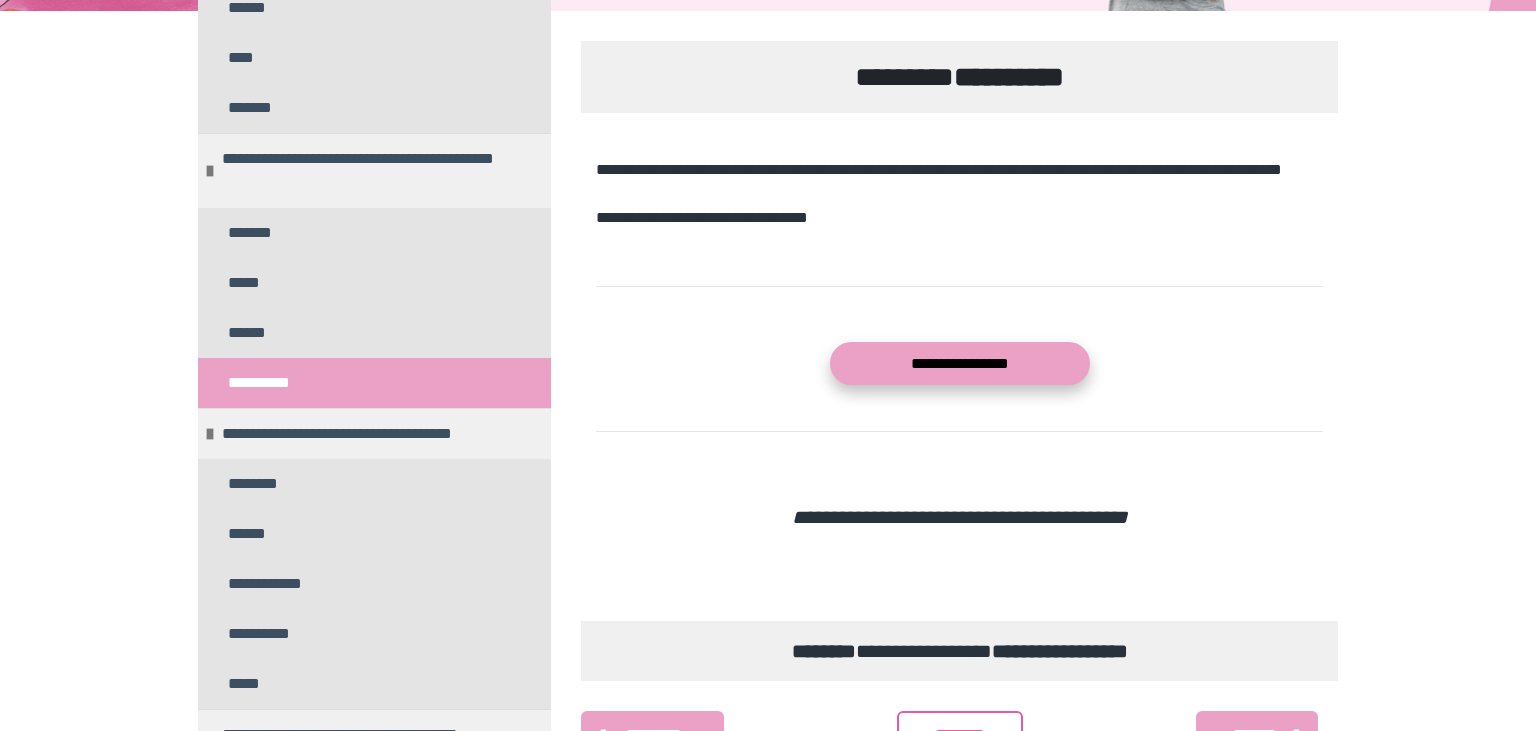 click on "**********" at bounding box center (960, 363) 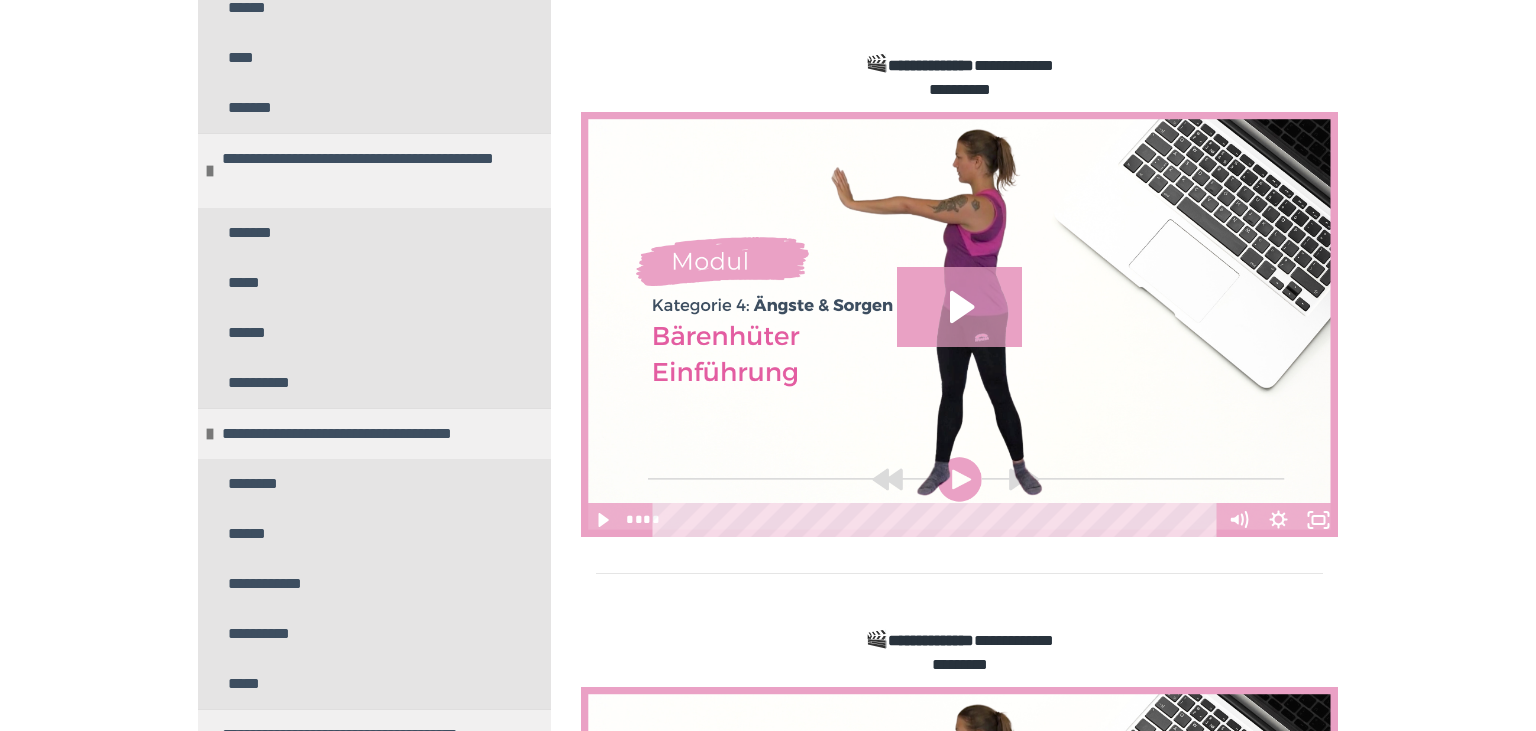 scroll, scrollTop: 603, scrollLeft: 0, axis: vertical 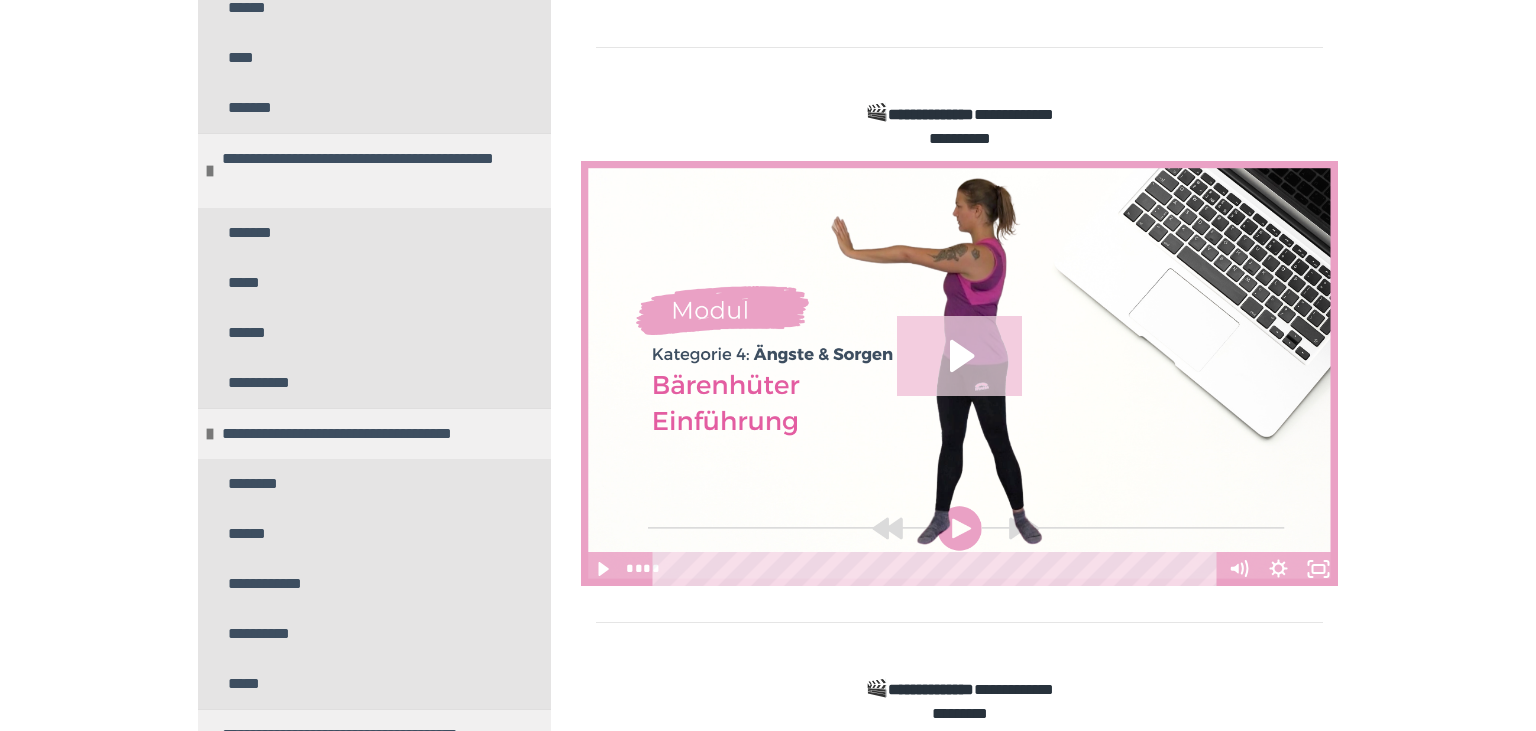 click 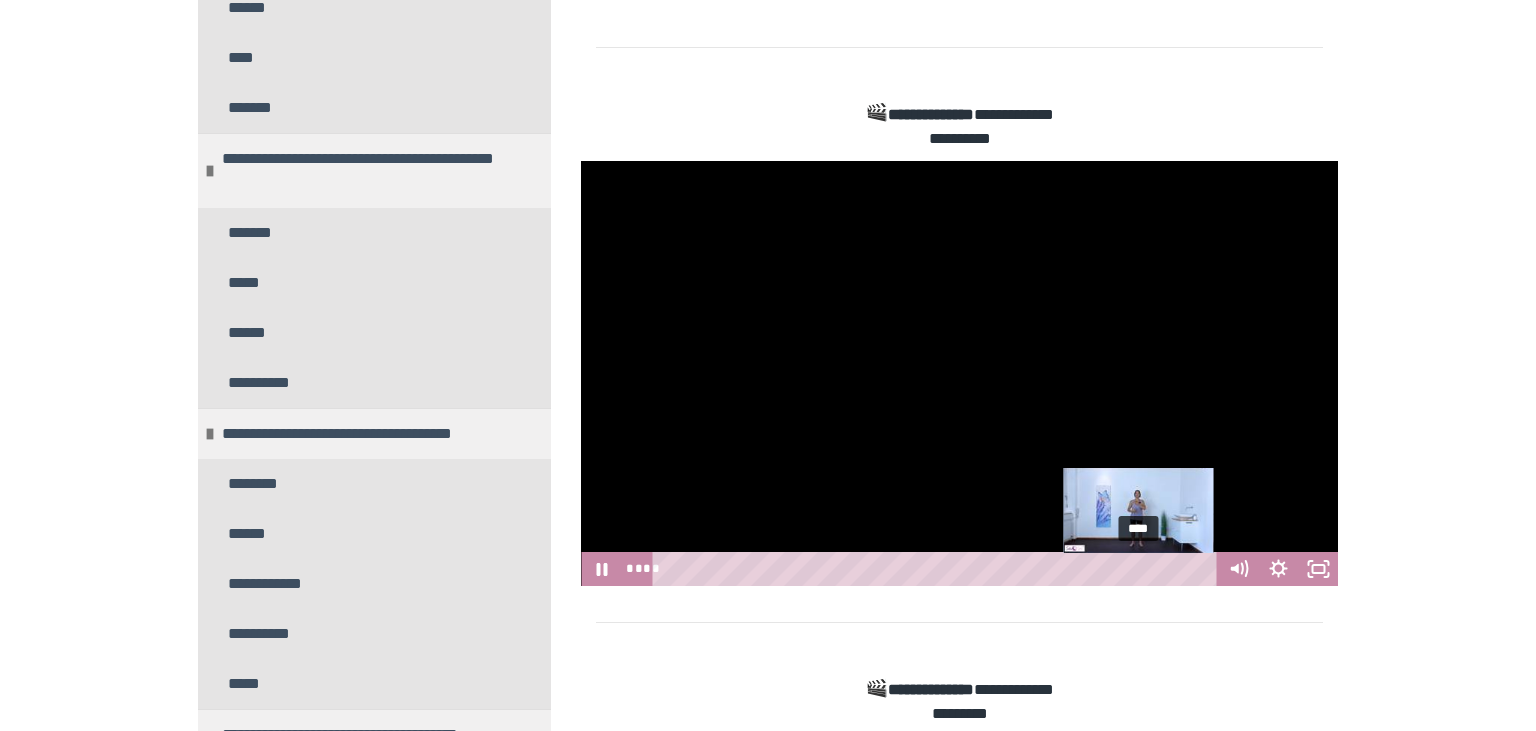 click on "****" at bounding box center [938, 569] 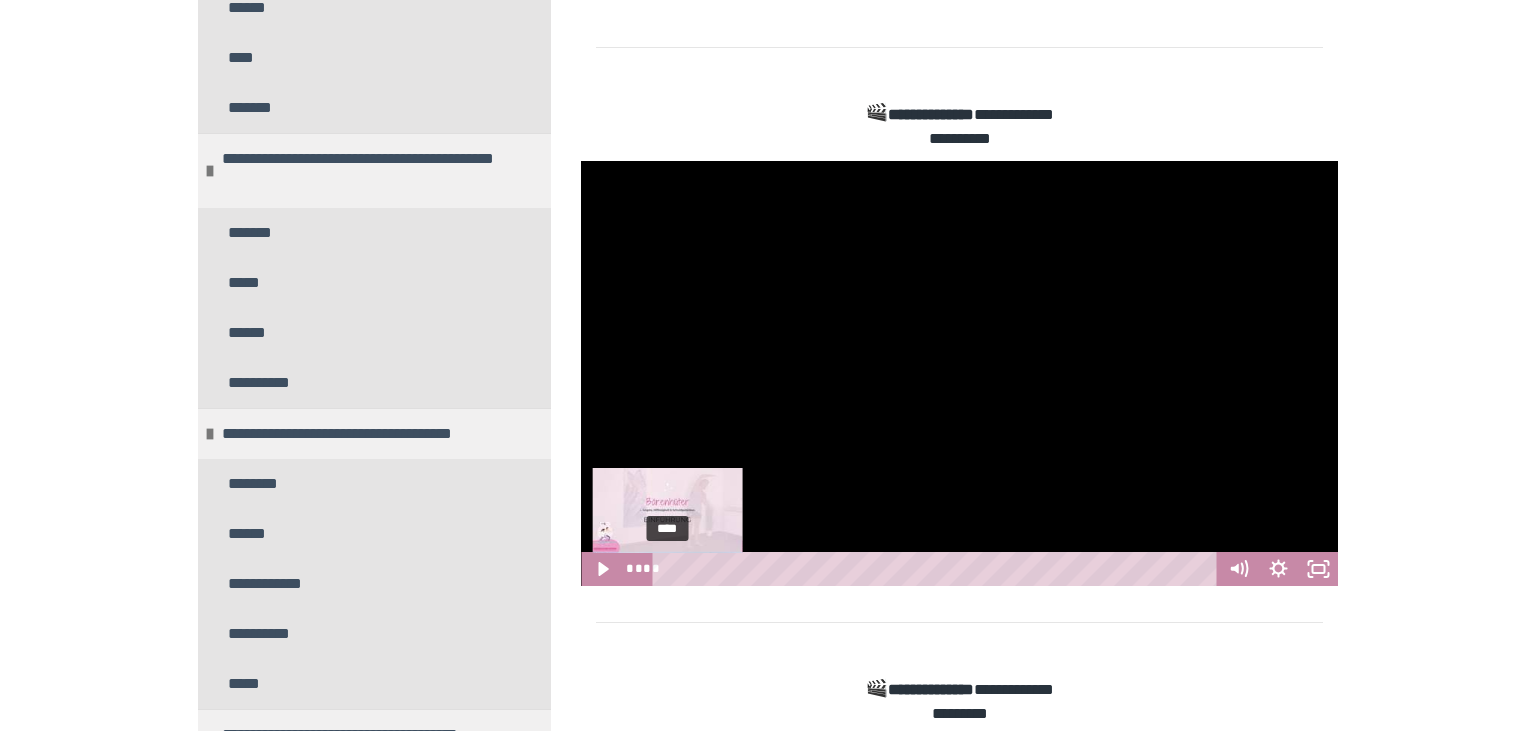 click on "****" at bounding box center [938, 569] 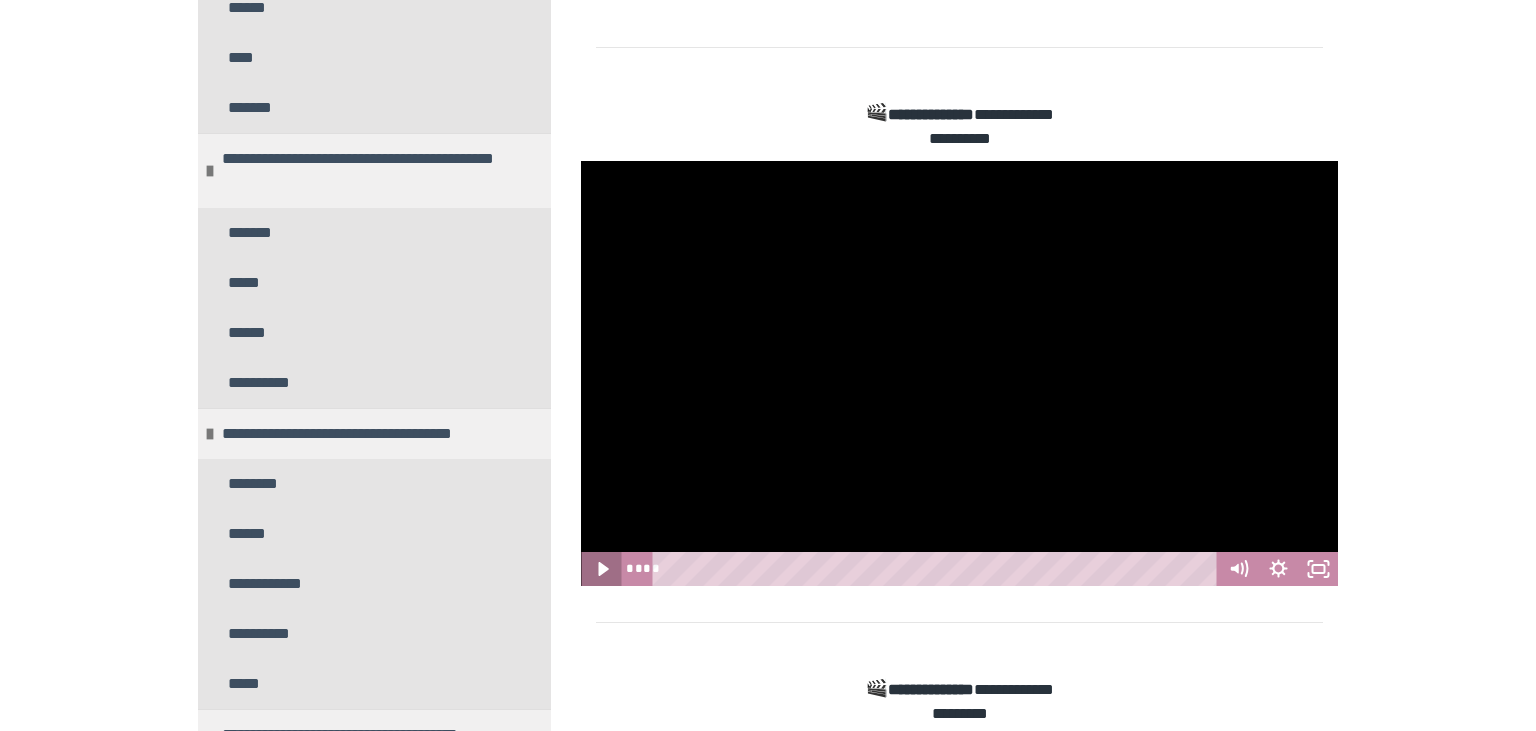 click 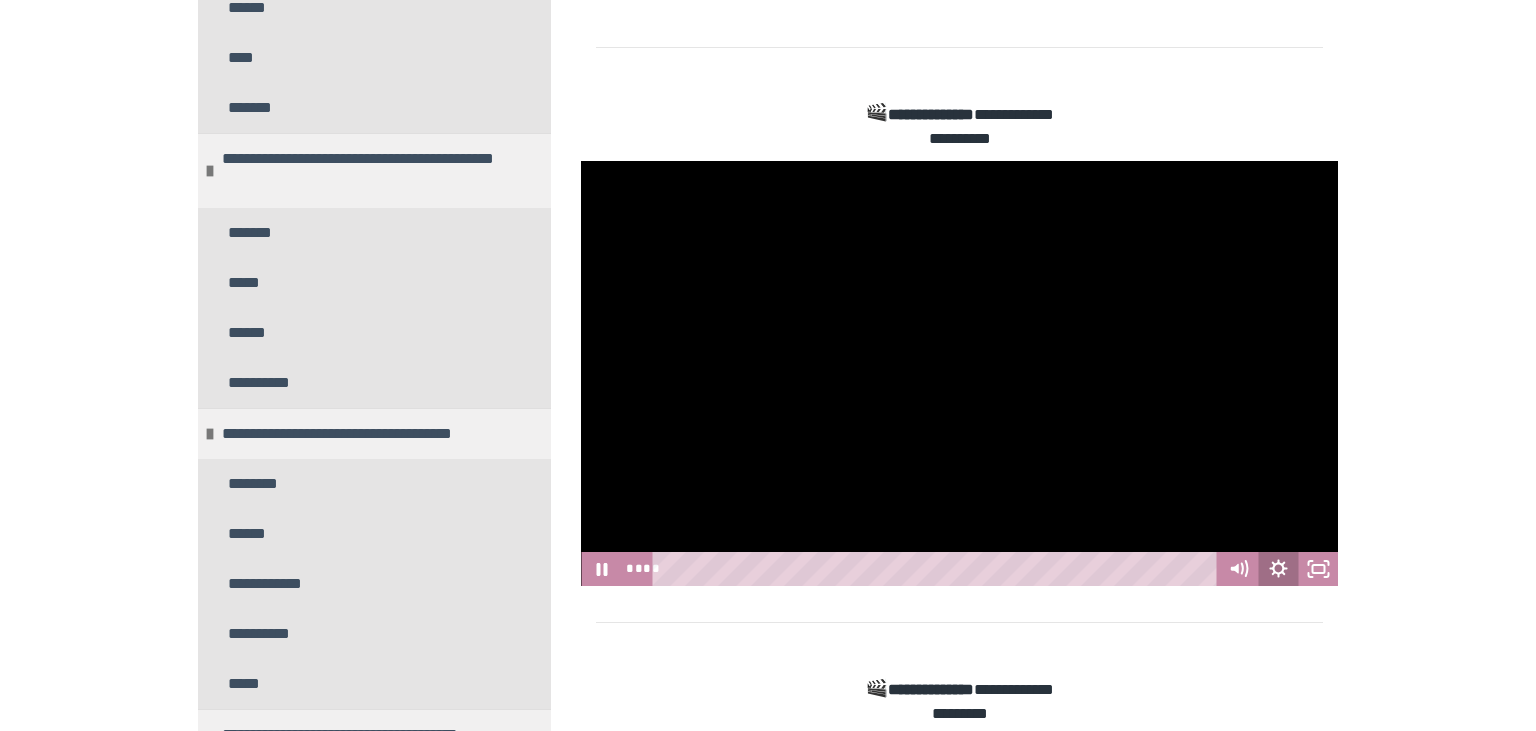 click 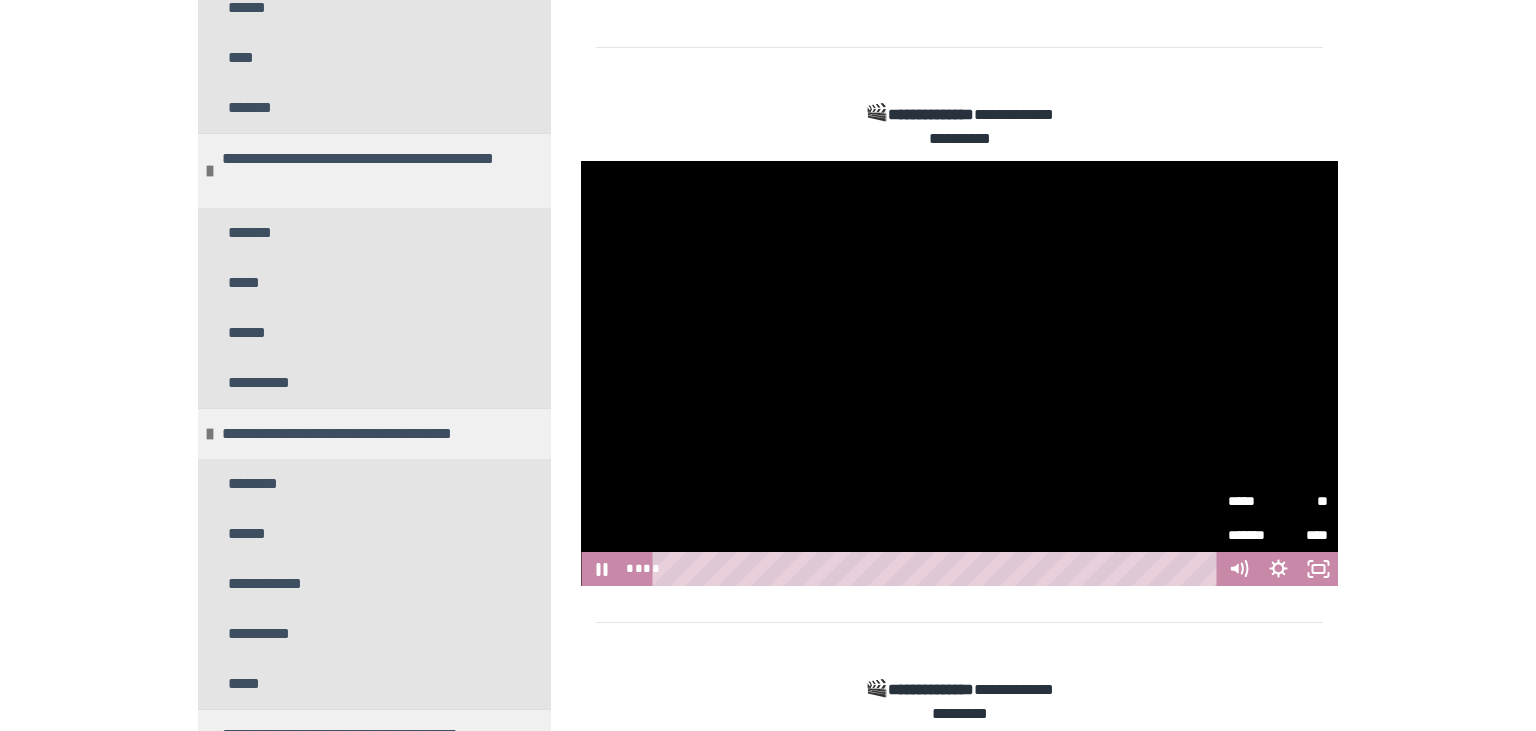 click on "**" at bounding box center [1303, 501] 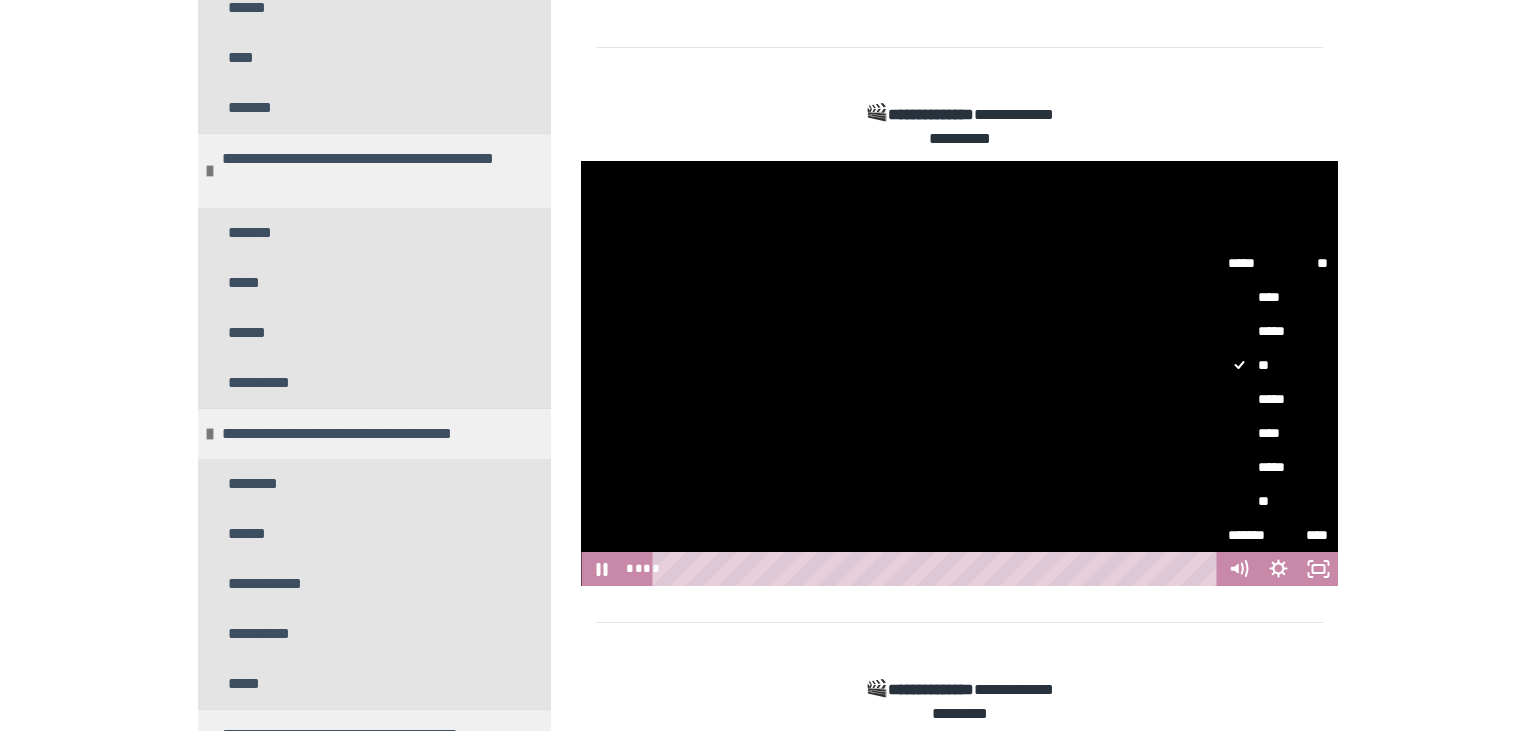 click on "**" at bounding box center (1278, 501) 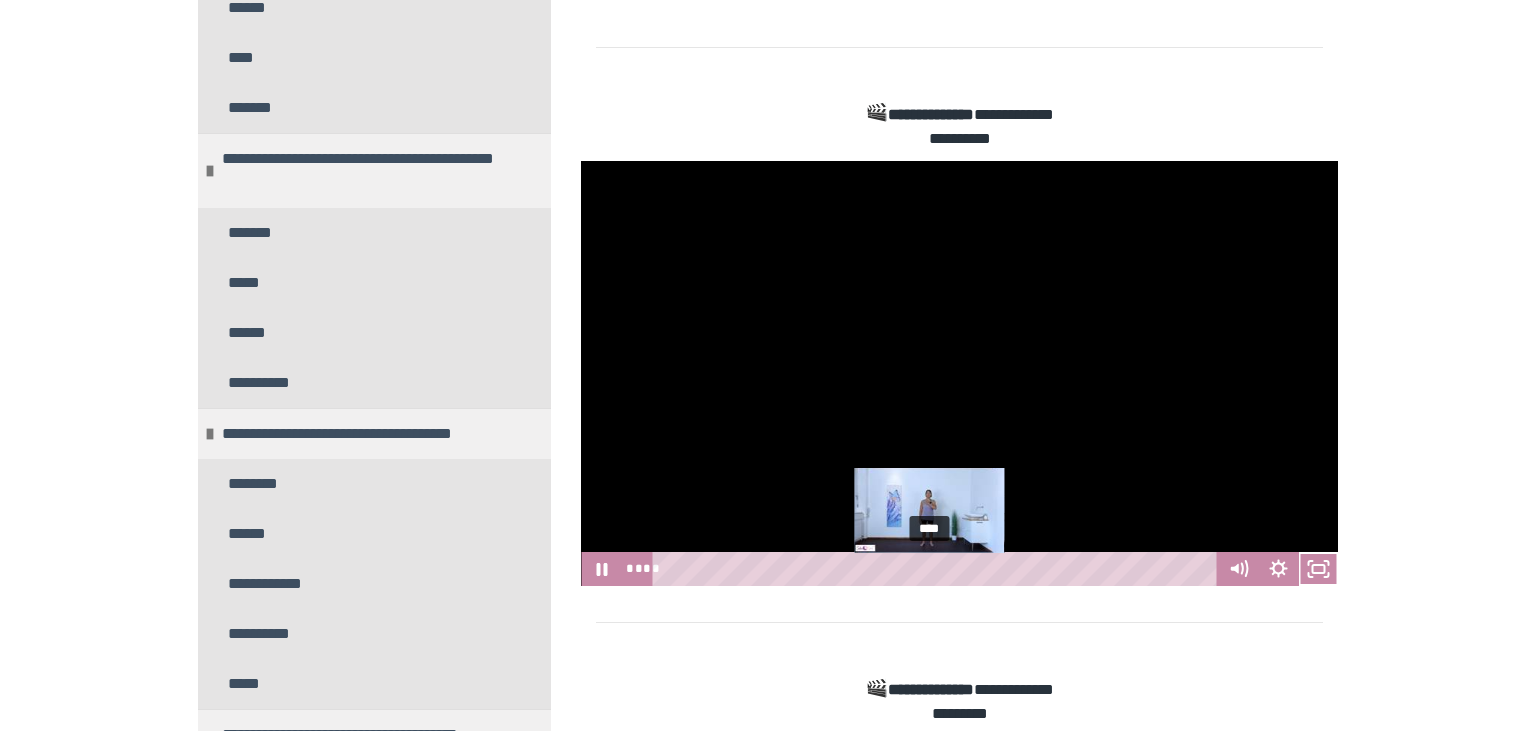 click on "****" at bounding box center (938, 569) 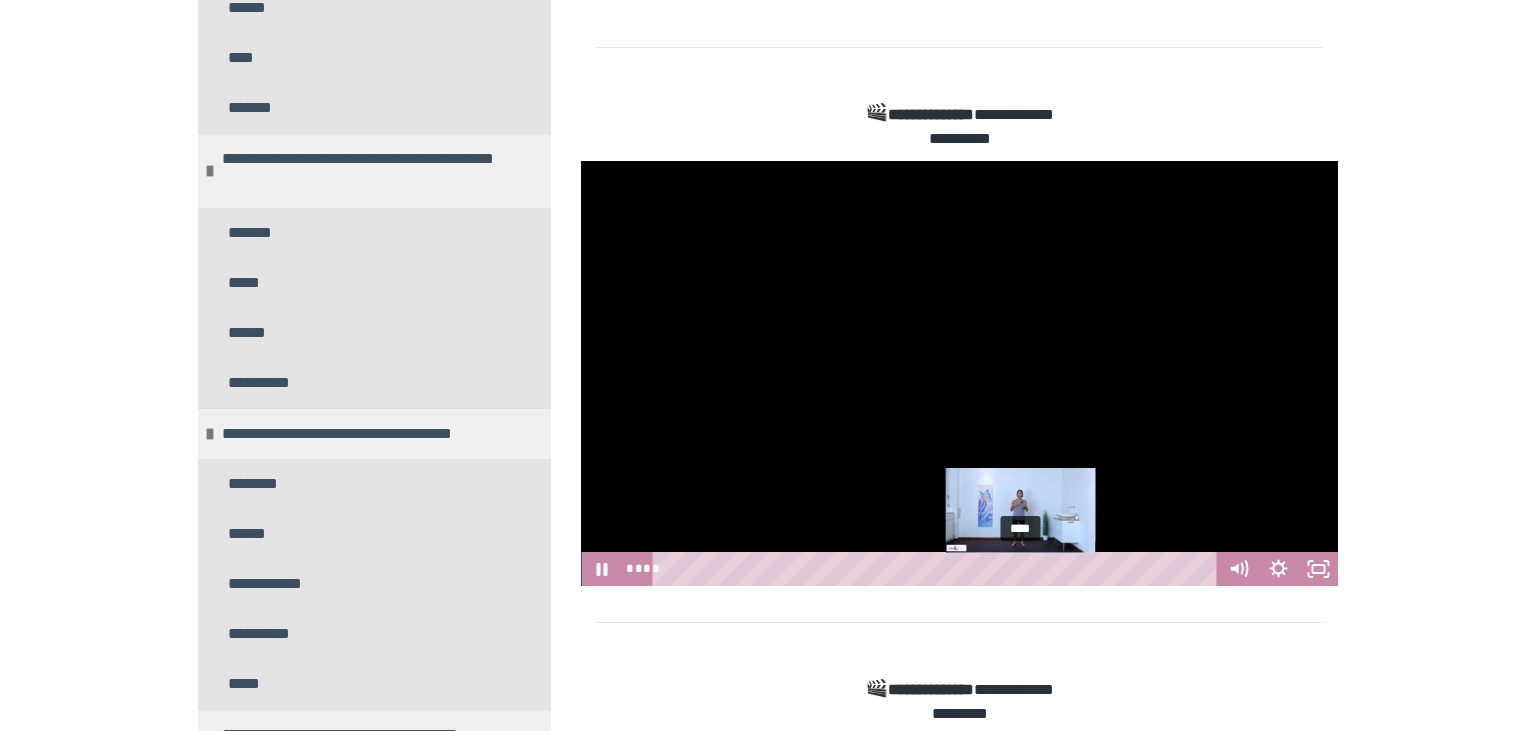 click on "****" at bounding box center (938, 569) 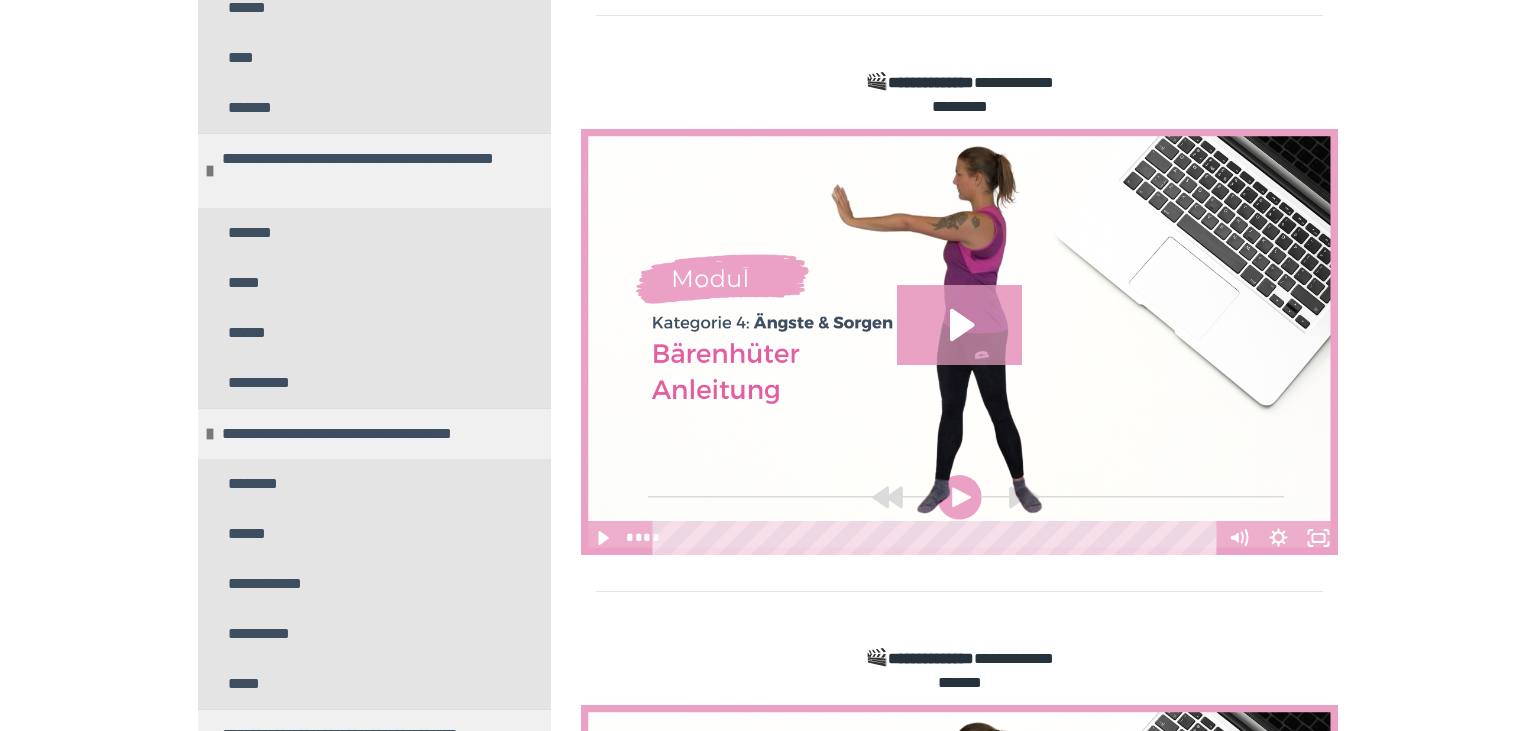 scroll, scrollTop: 1218, scrollLeft: 0, axis: vertical 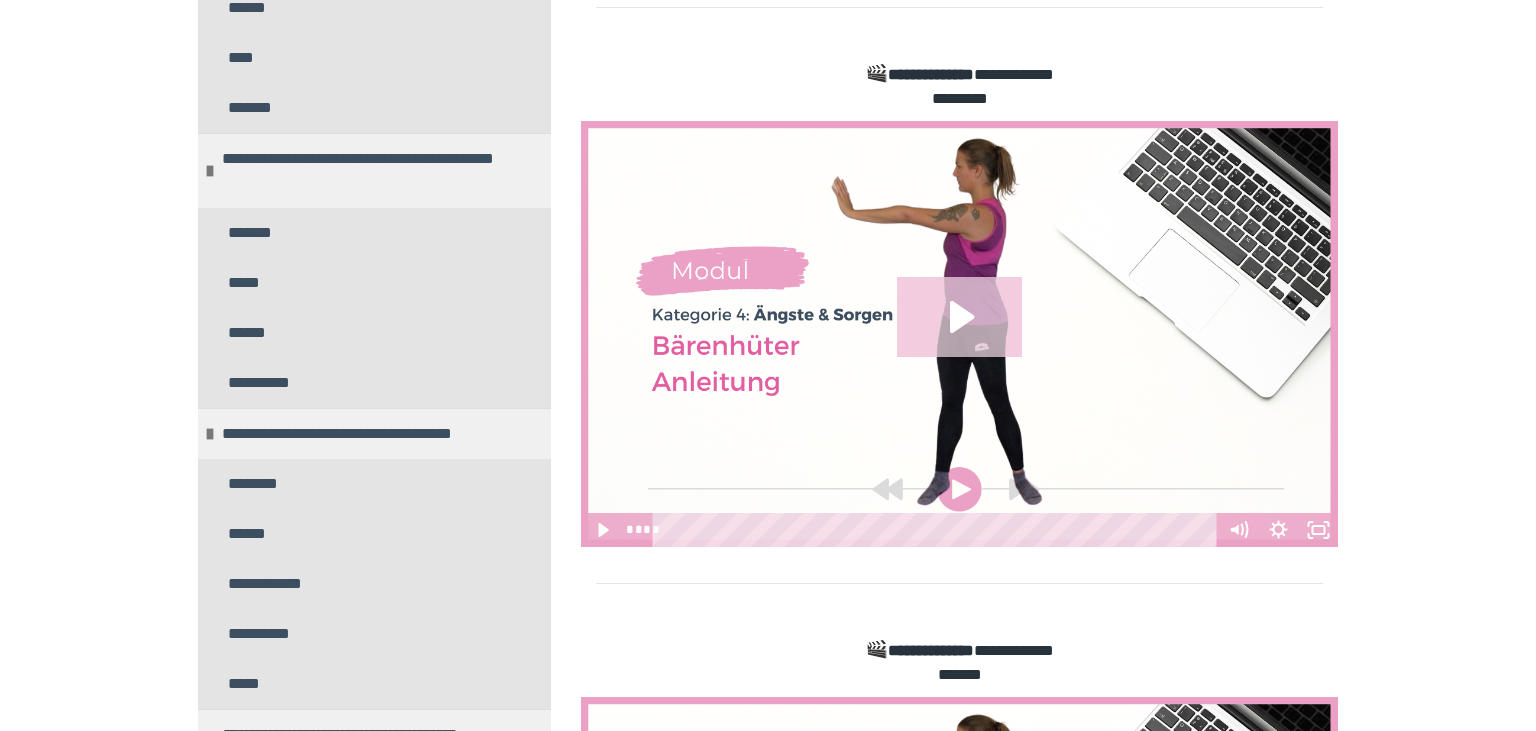 click 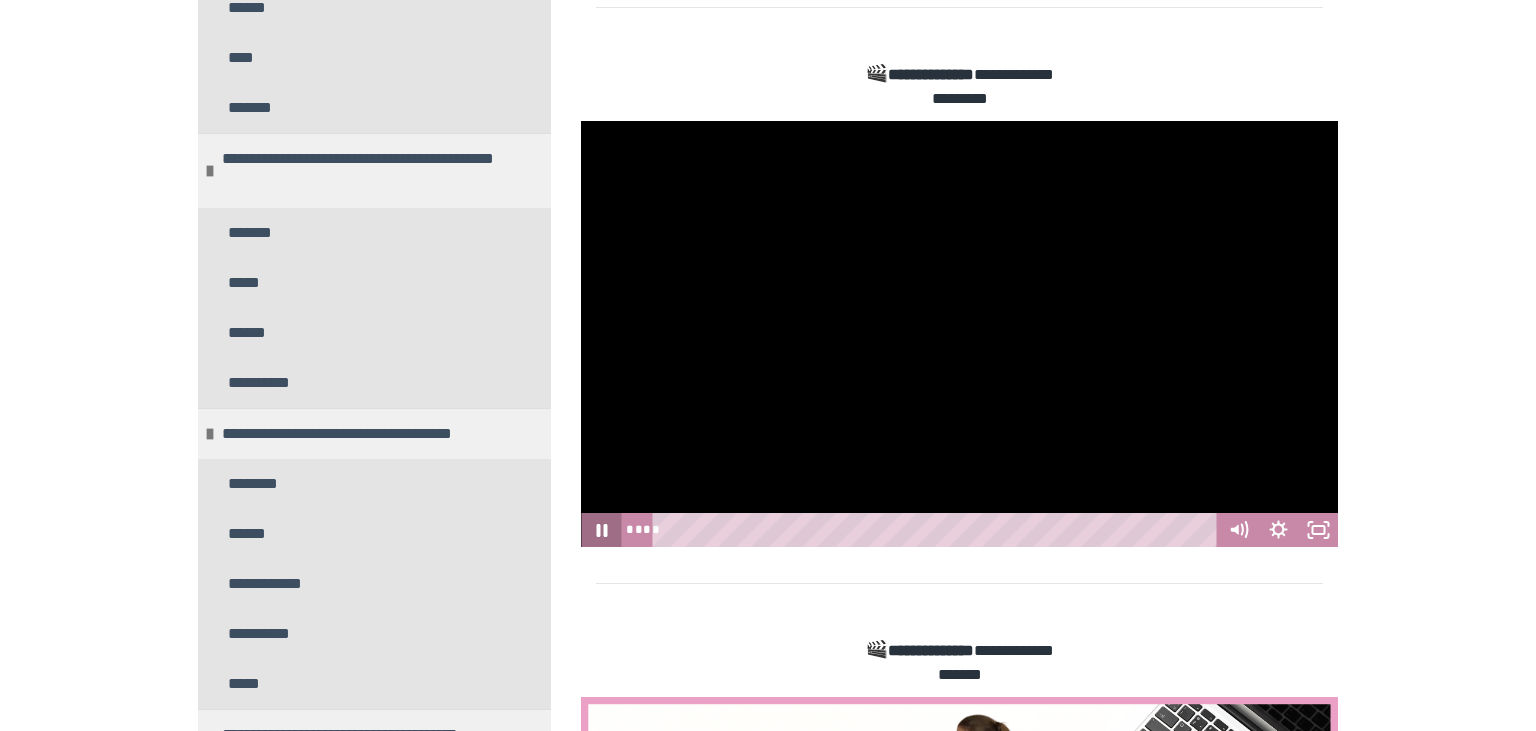 click 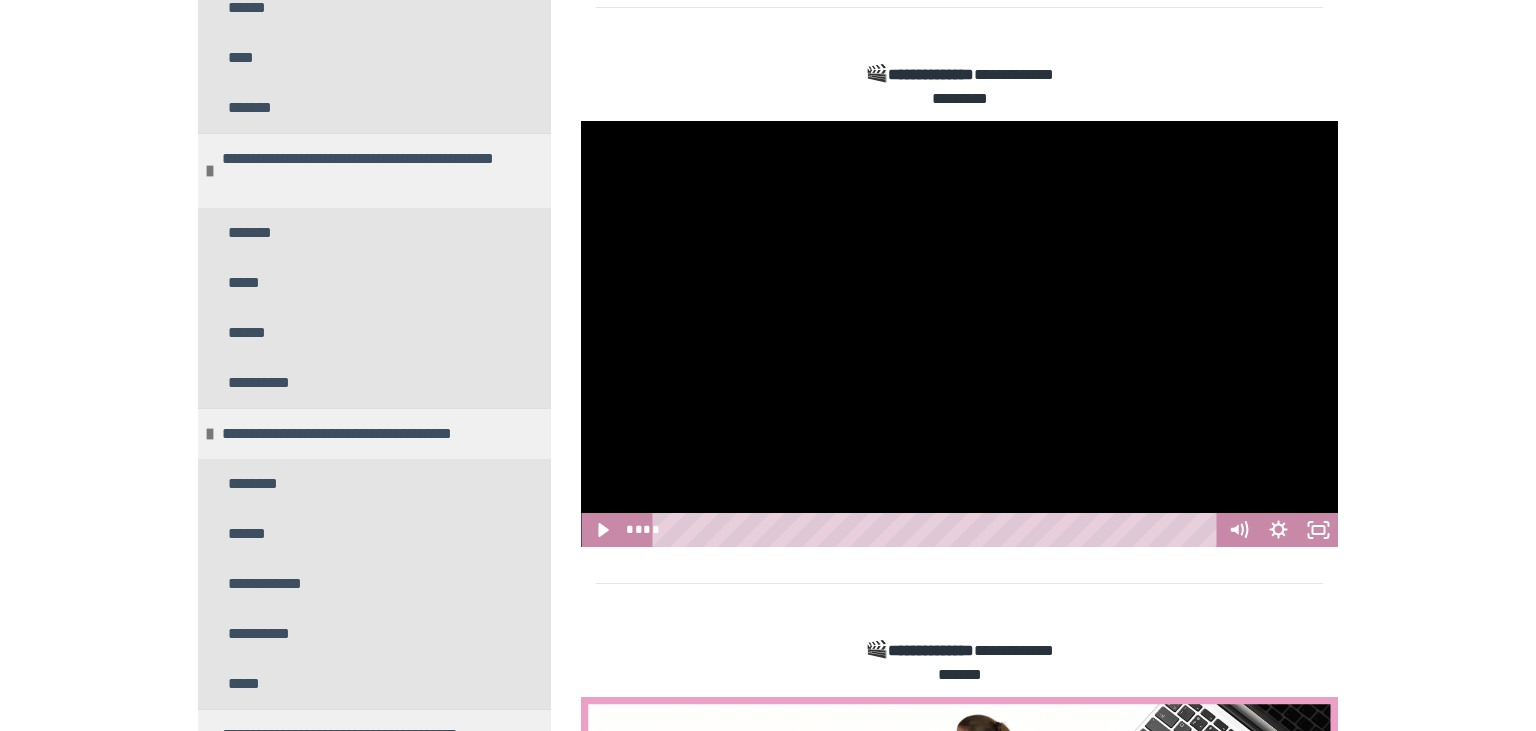 click on "**********" at bounding box center (768, 586) 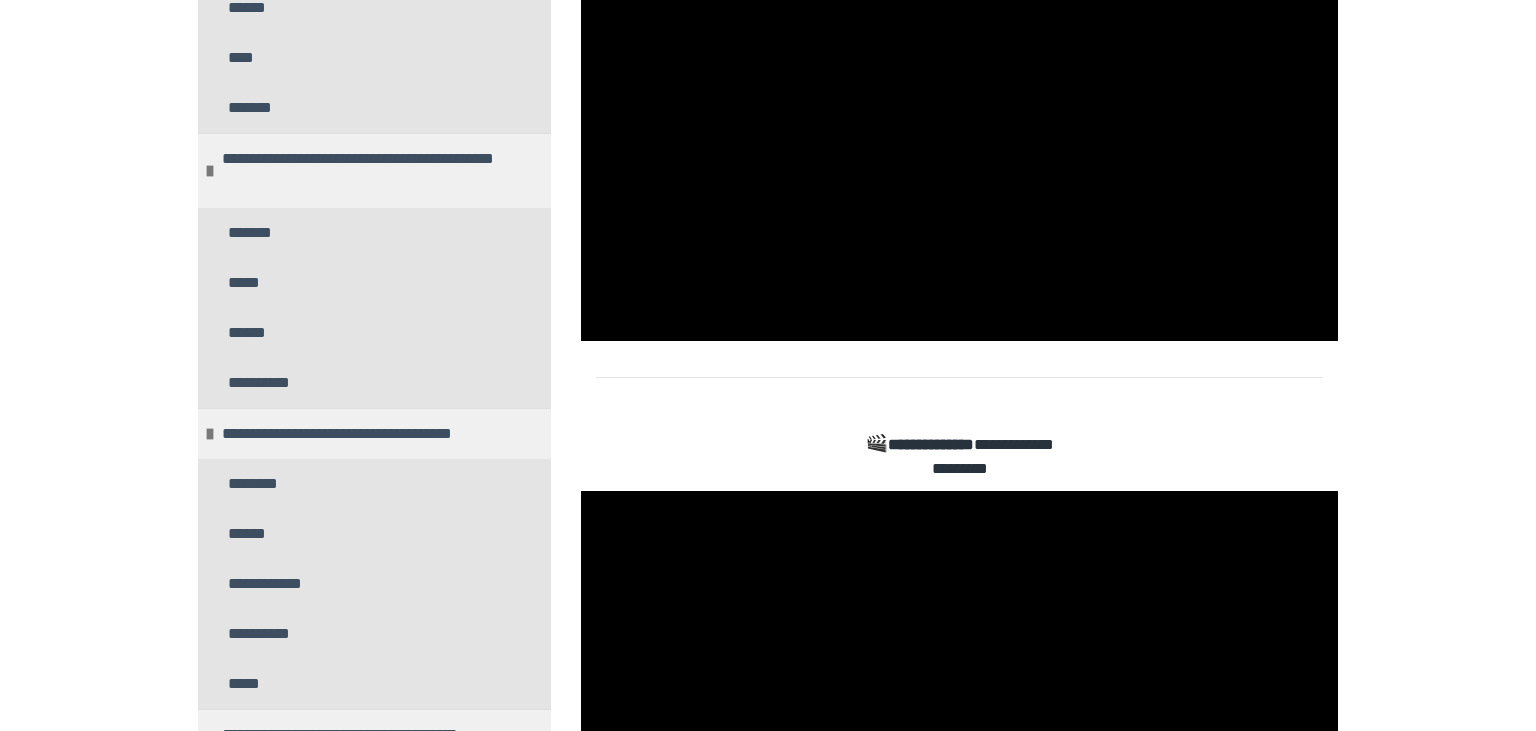scroll, scrollTop: 566, scrollLeft: 0, axis: vertical 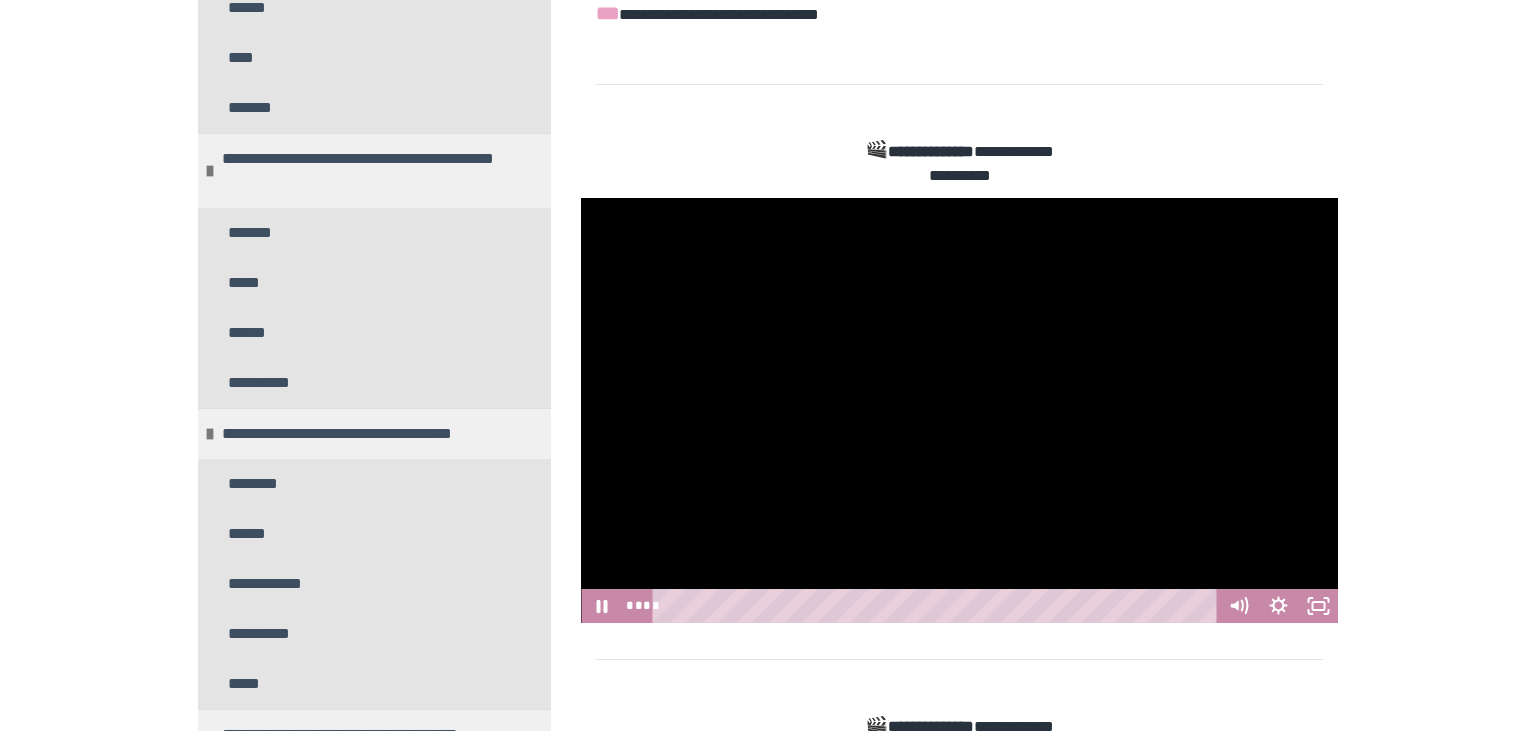 click at bounding box center (959, 411) 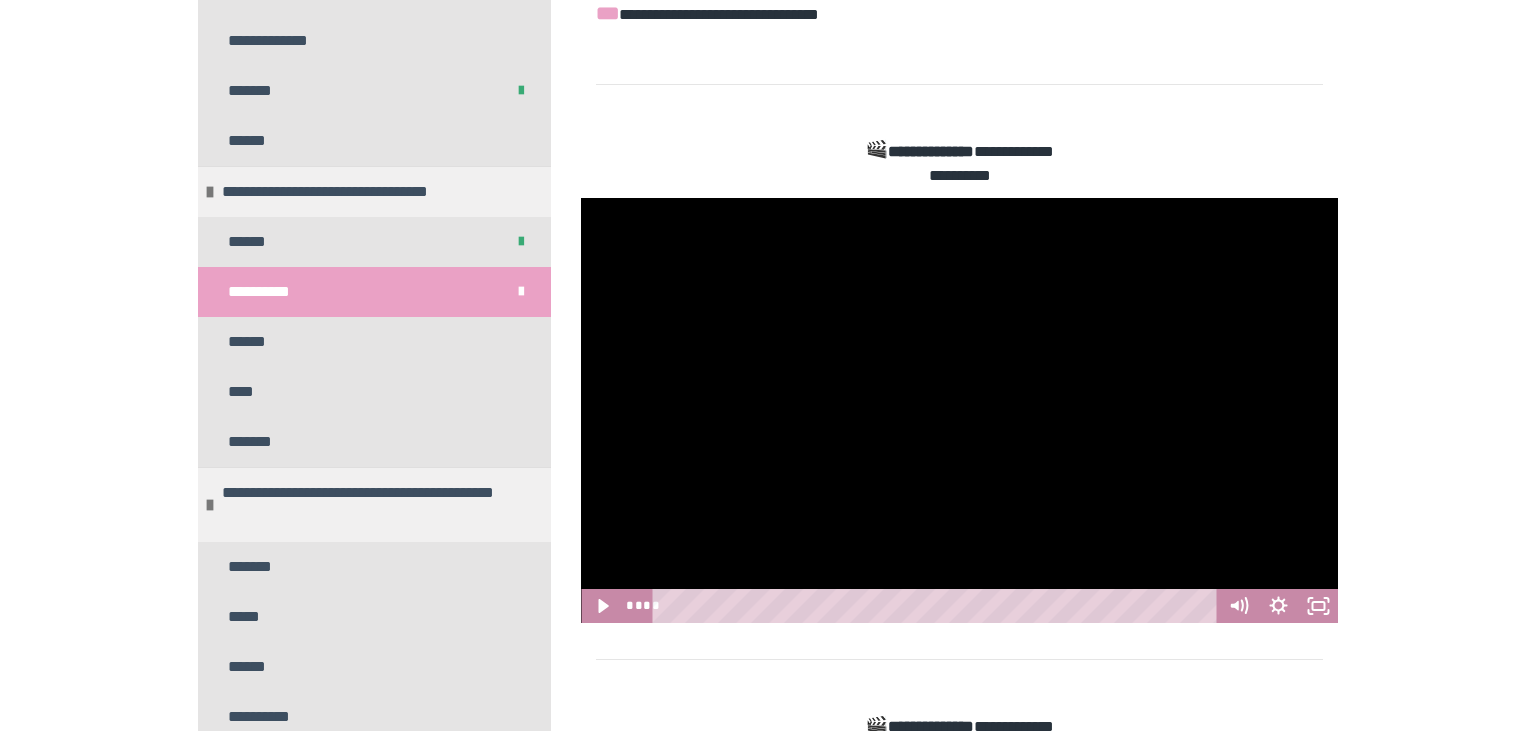 scroll, scrollTop: 1362, scrollLeft: 0, axis: vertical 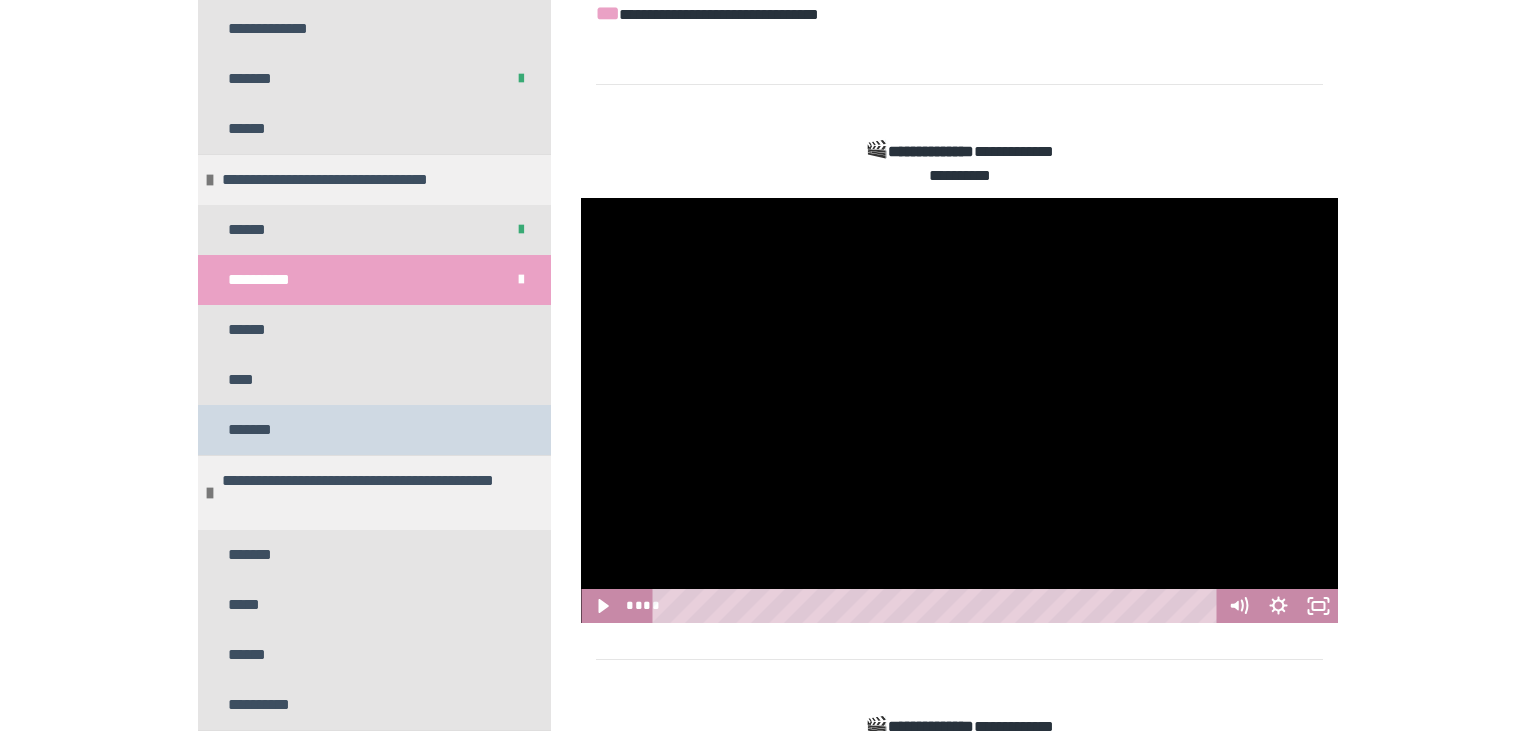 click on "*******" at bounding box center [374, 430] 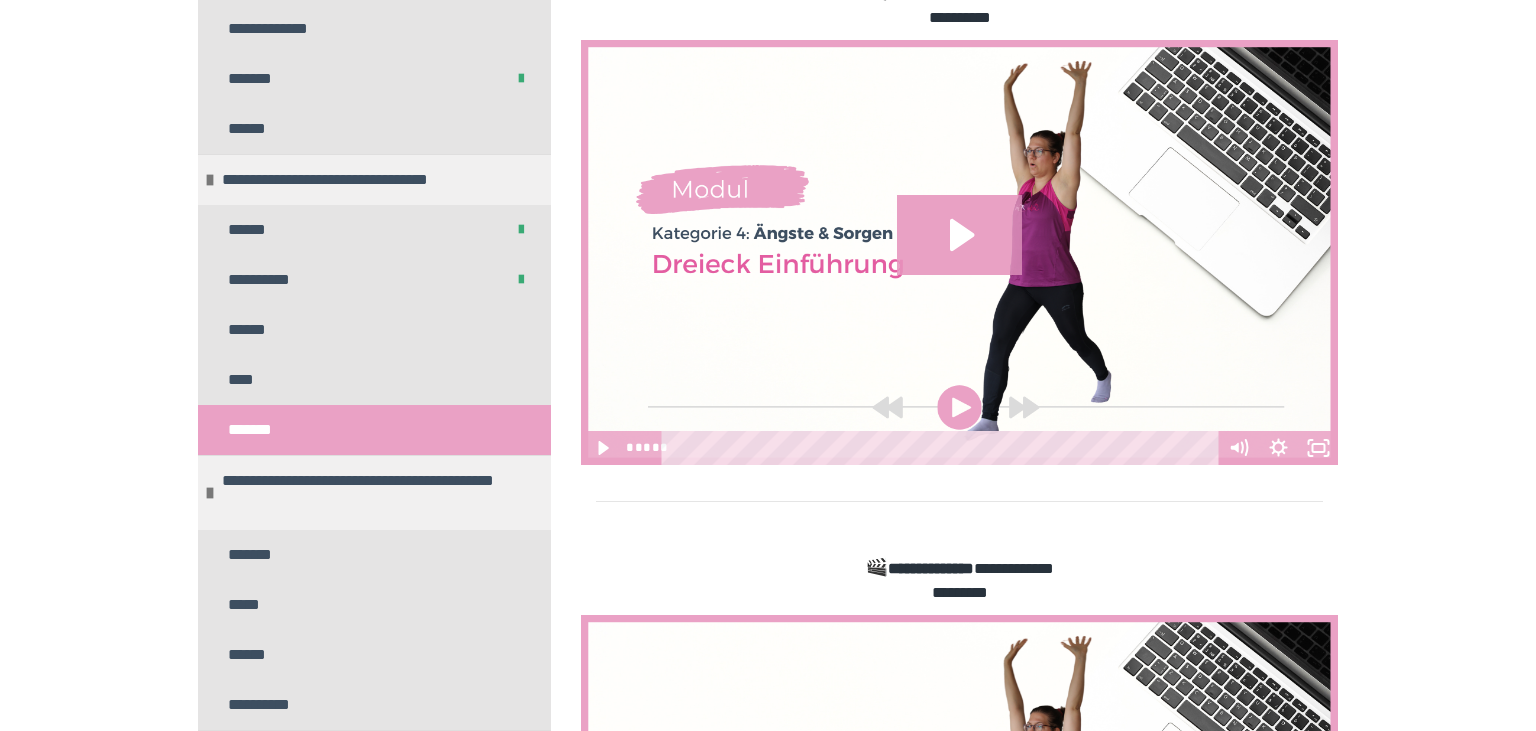scroll, scrollTop: 732, scrollLeft: 0, axis: vertical 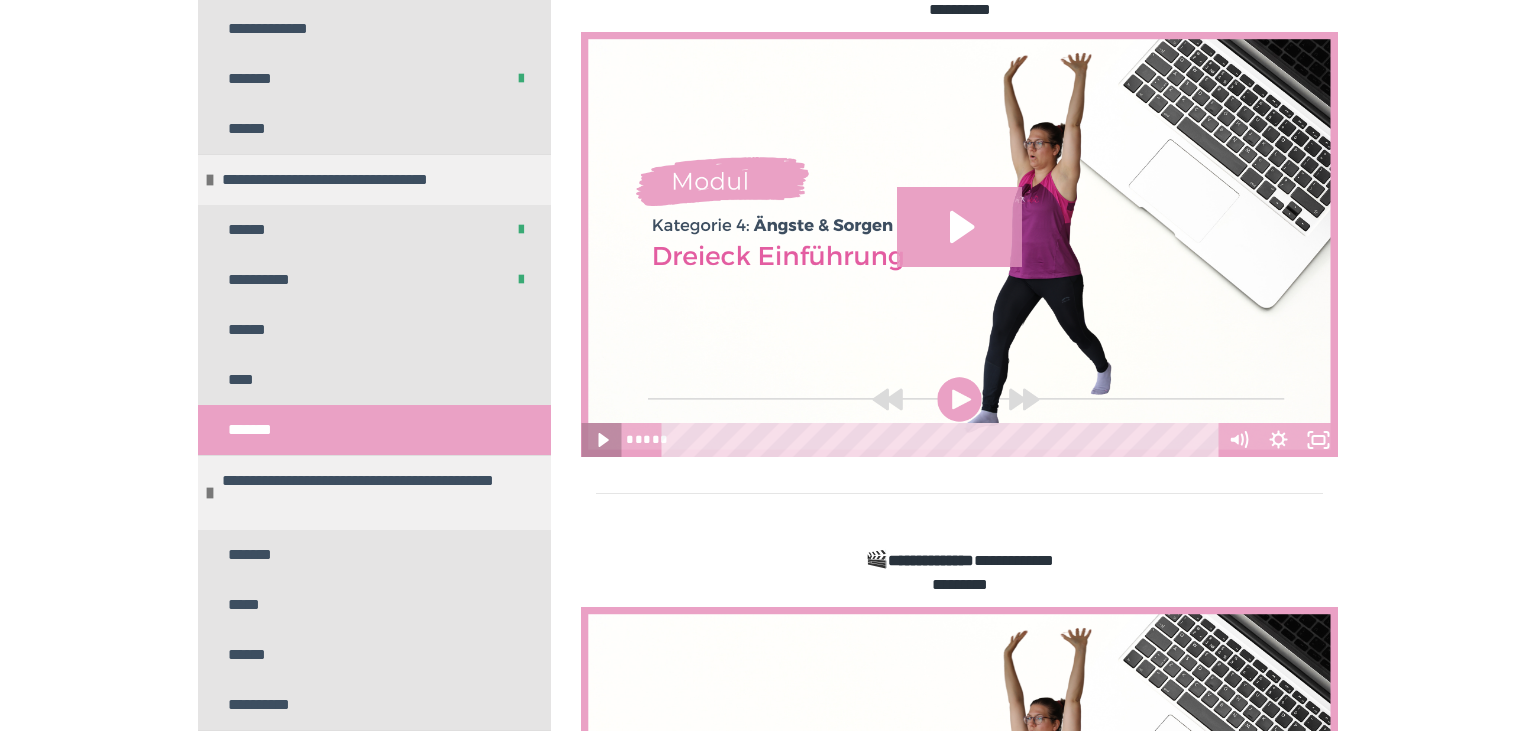 click 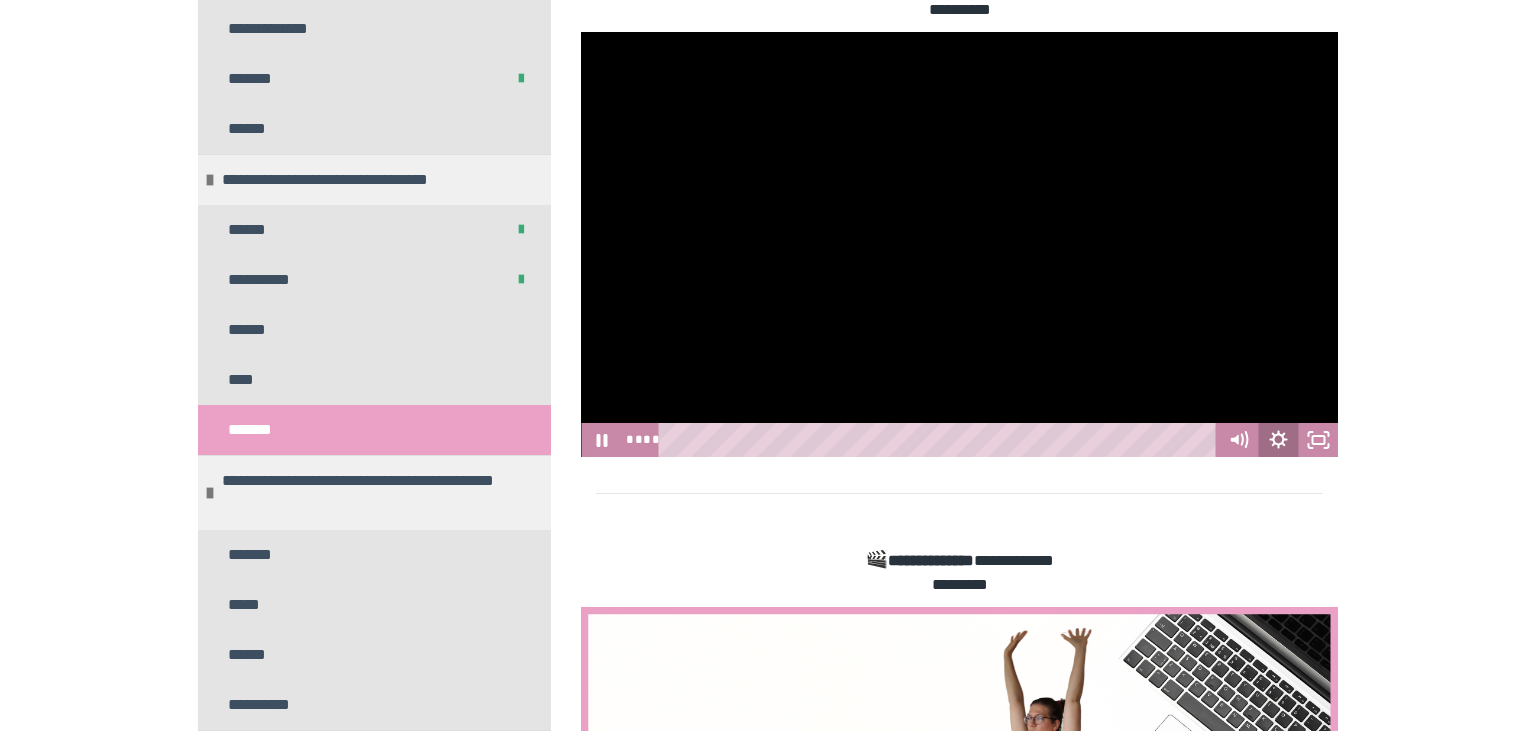 click 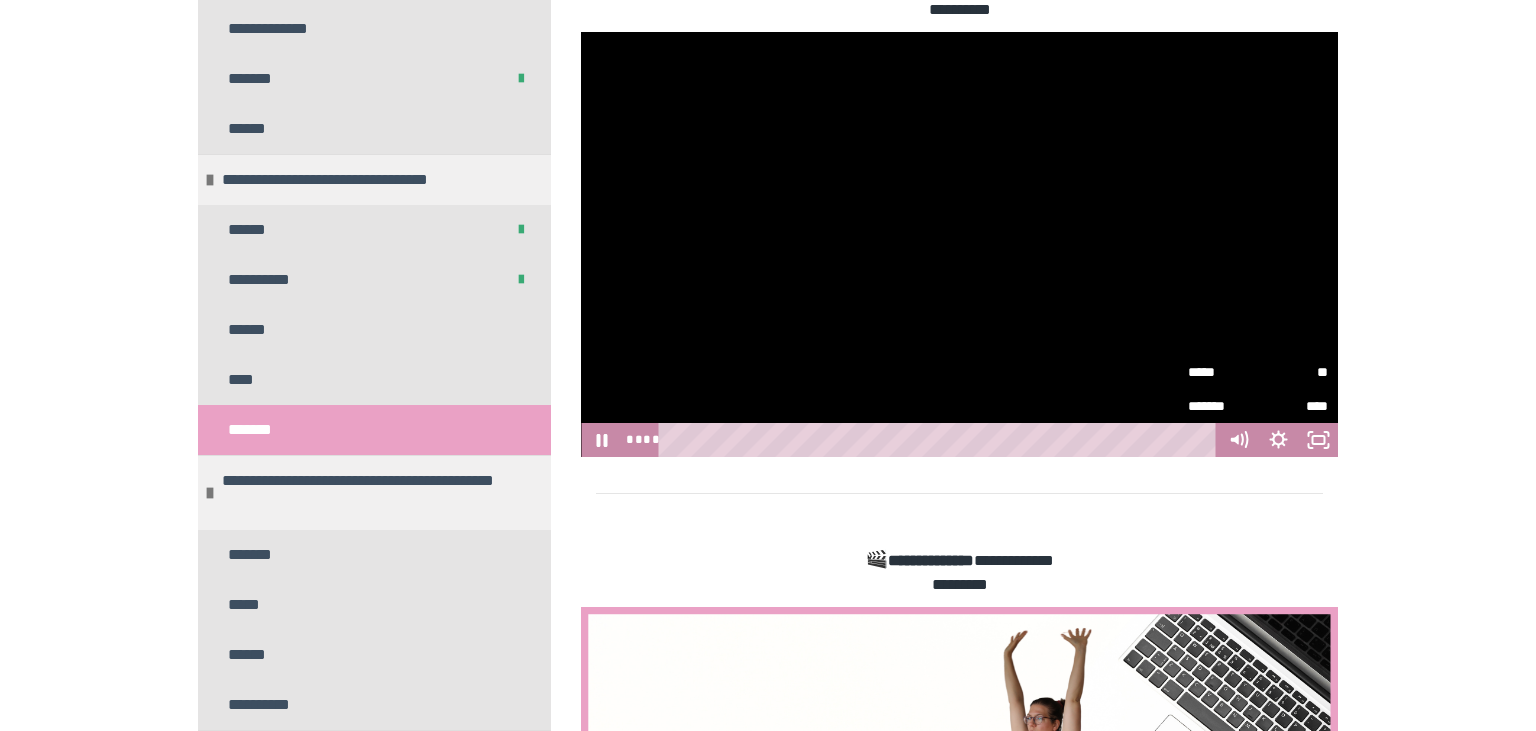 click on "**" at bounding box center [1293, 372] 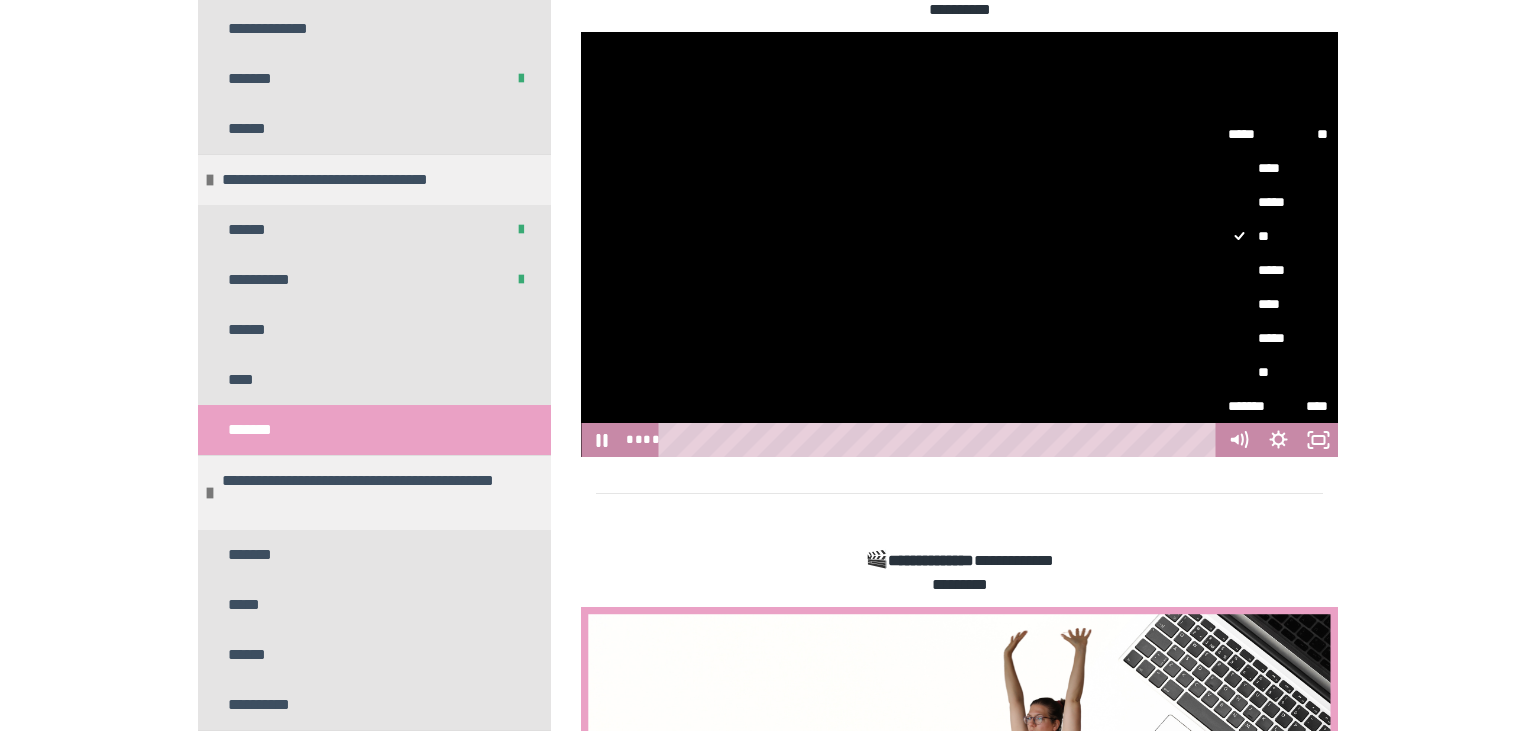 click on "**" at bounding box center [1278, 372] 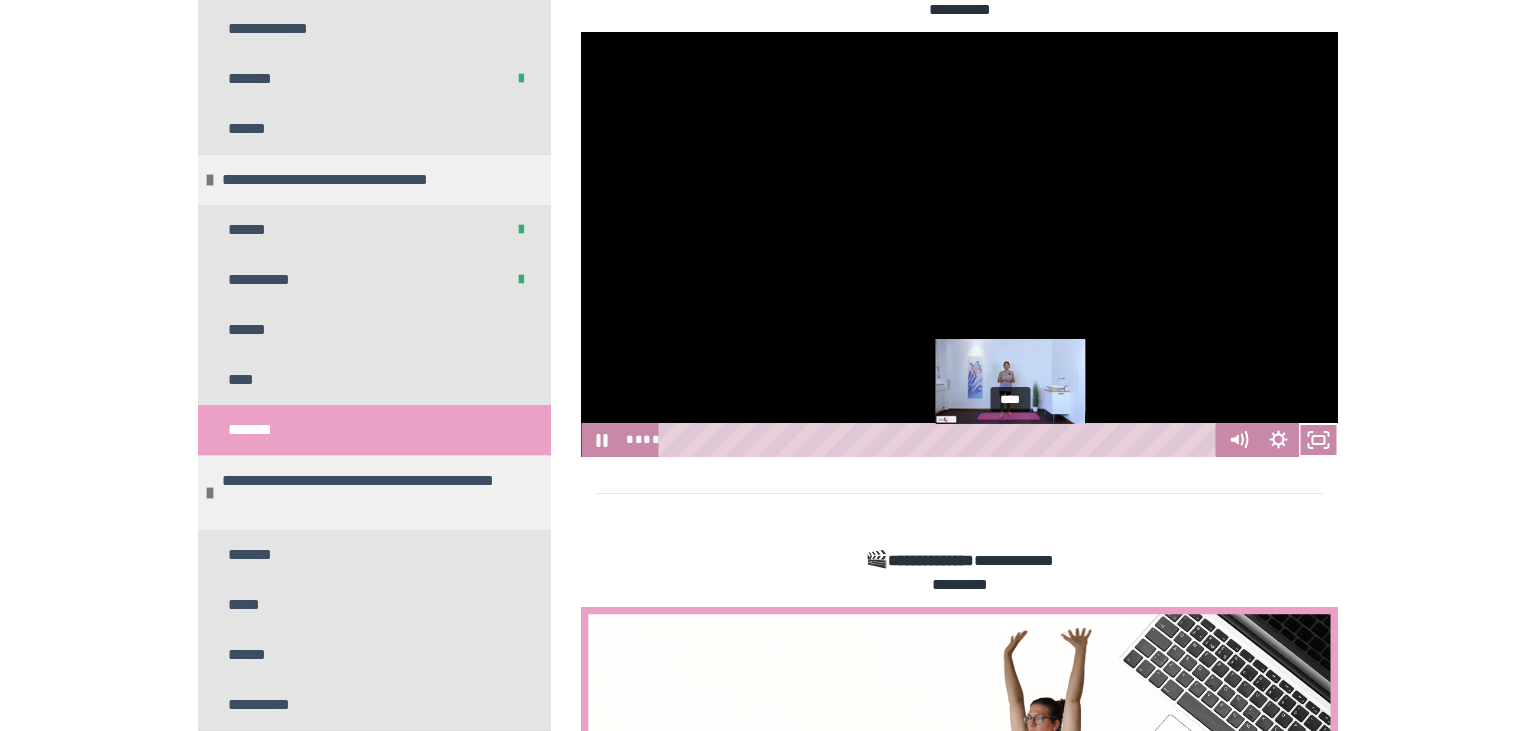 click on "****" at bounding box center (941, 440) 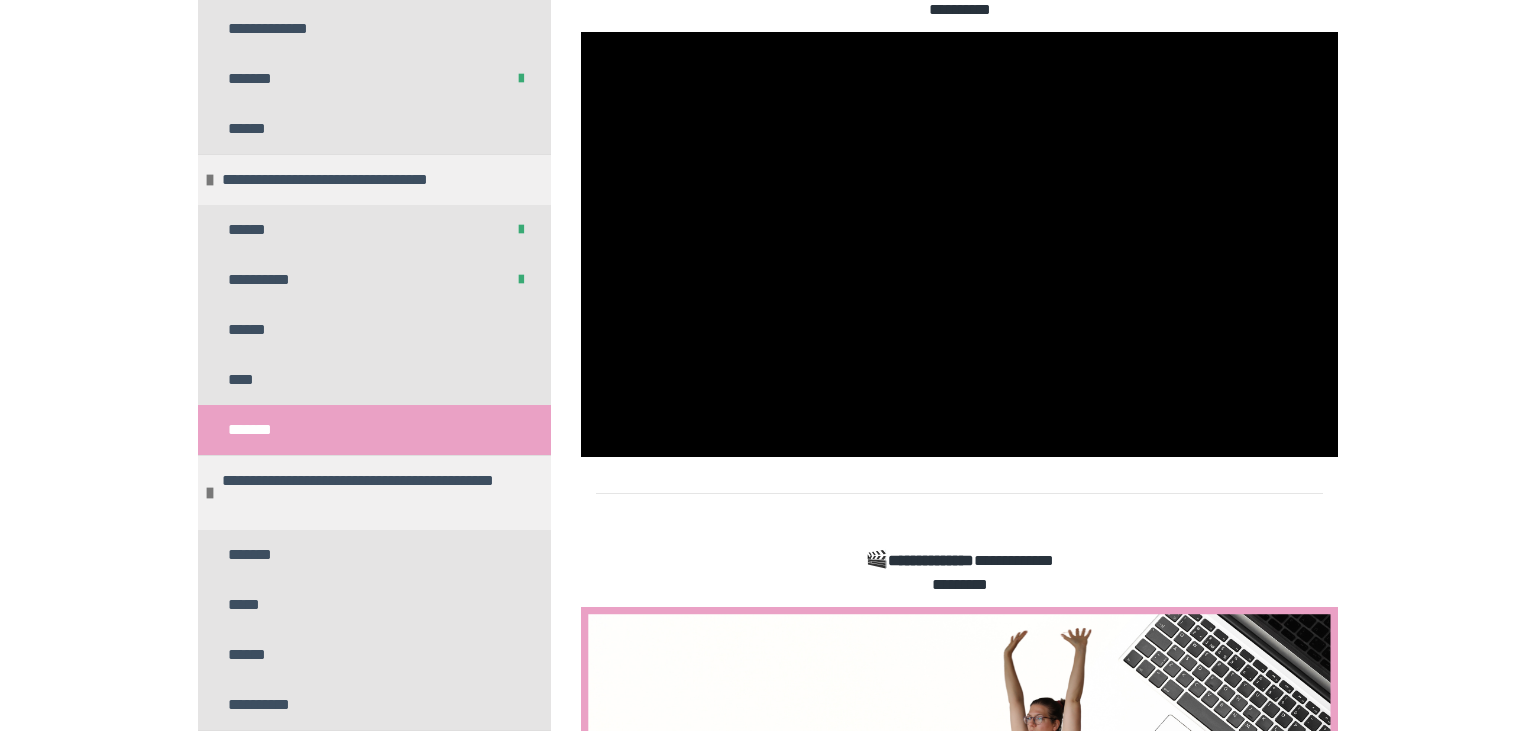 click at bounding box center (959, 820) 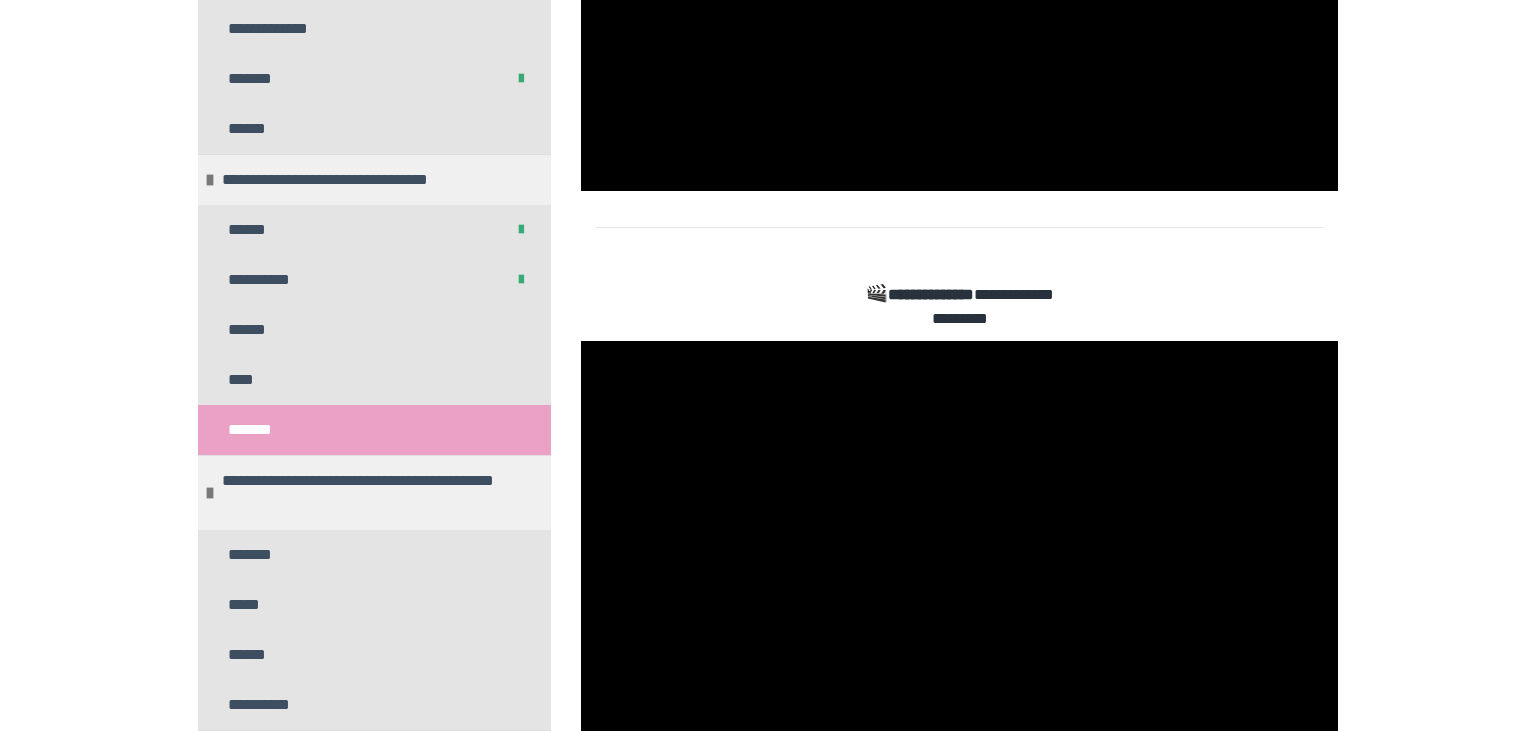 scroll, scrollTop: 1234, scrollLeft: 0, axis: vertical 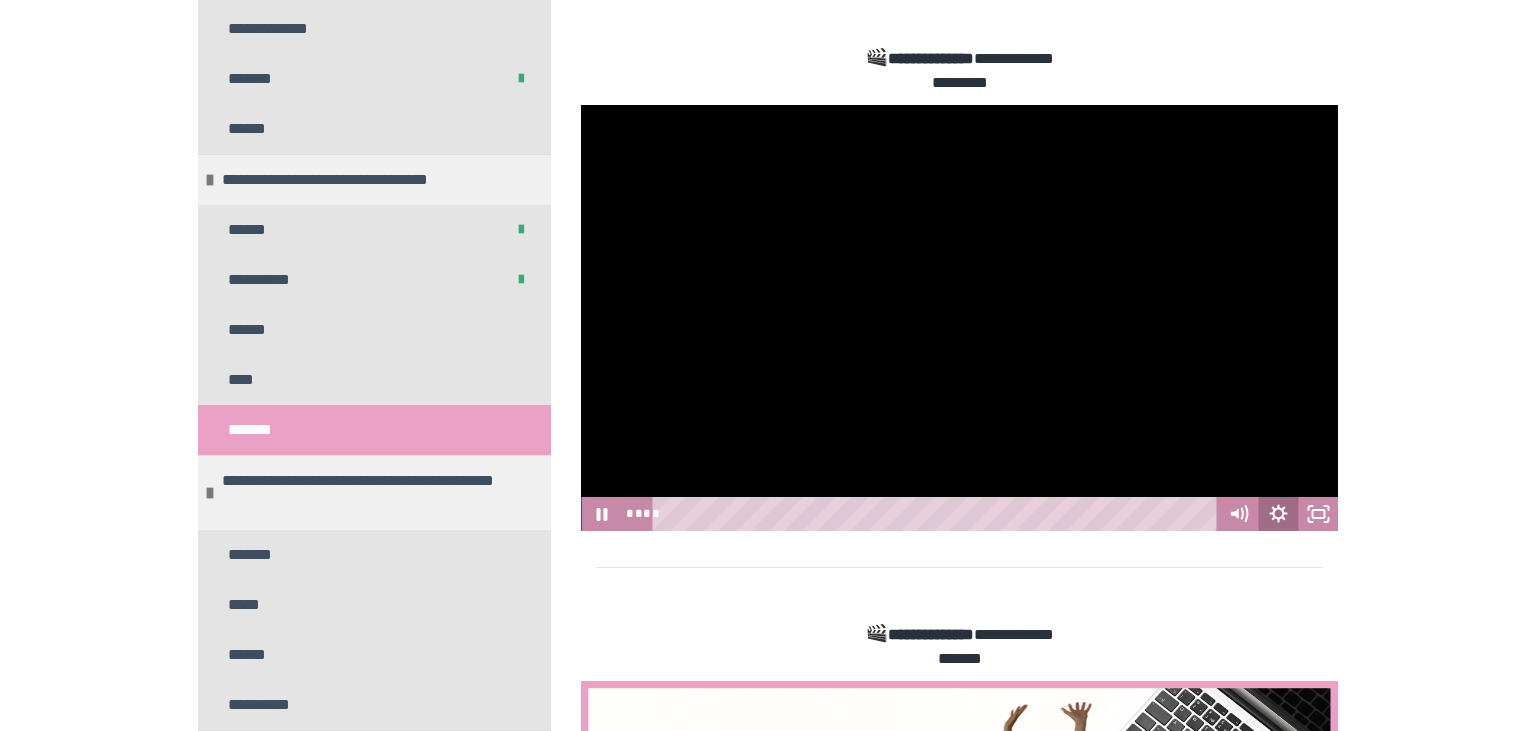 click 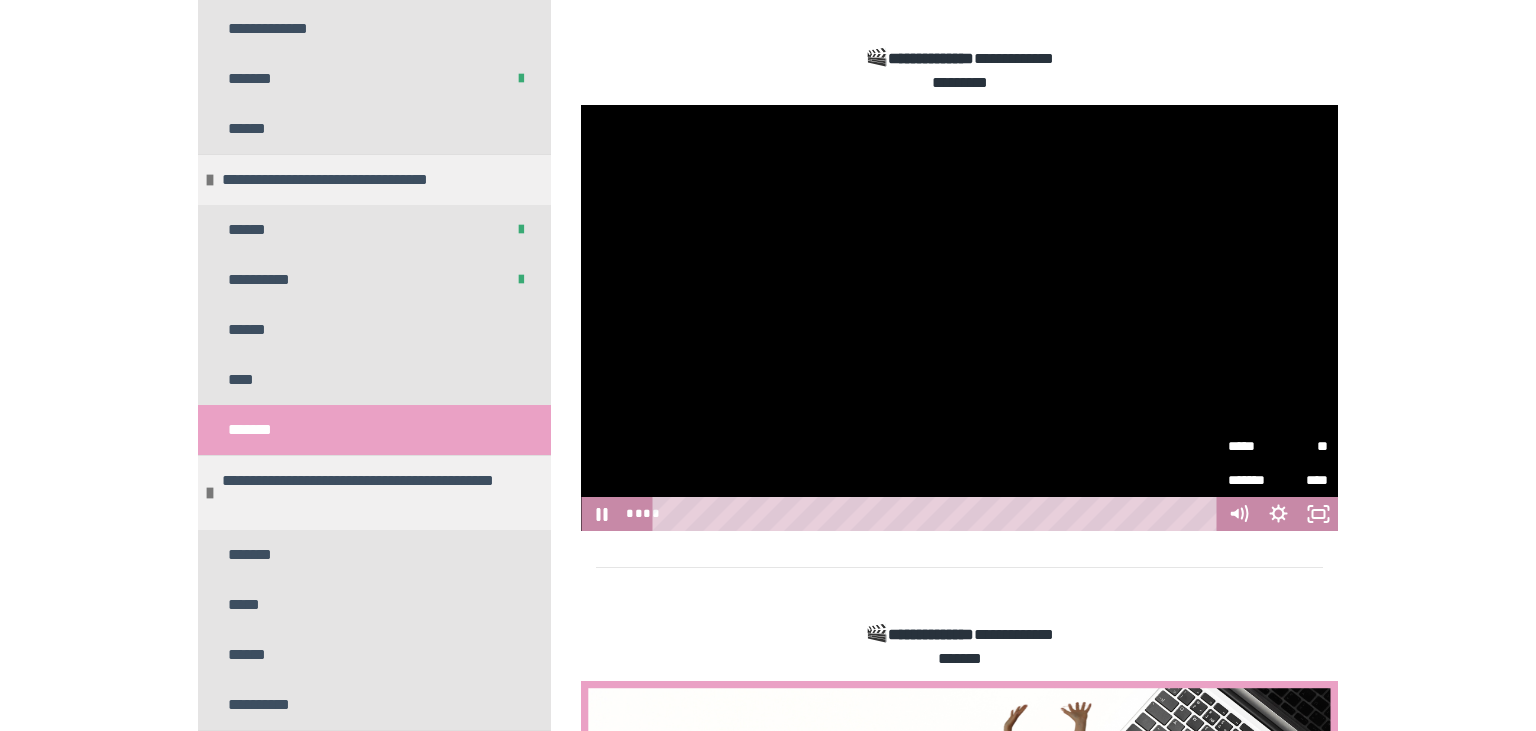 click on "*****" at bounding box center (1253, 446) 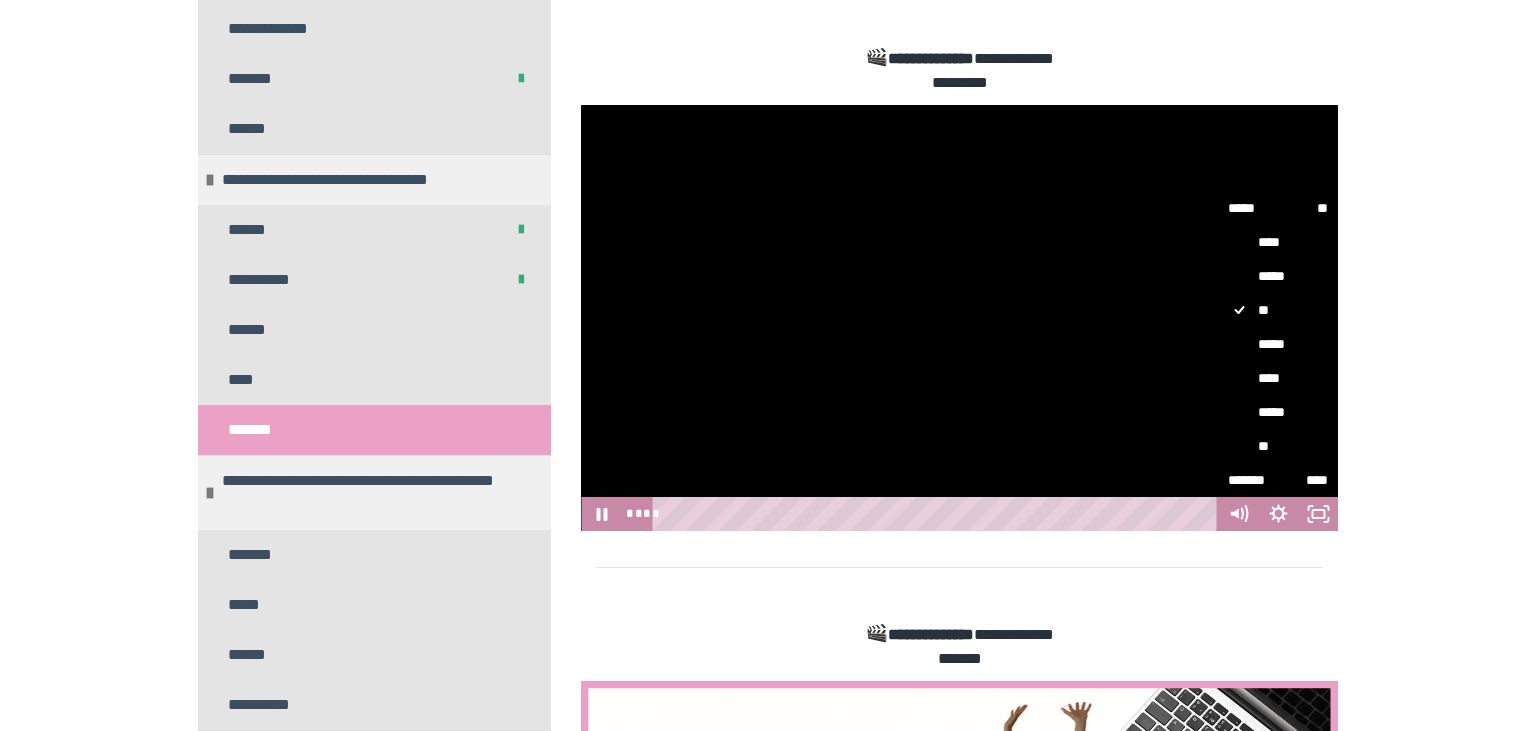 click on "**" at bounding box center [1278, 446] 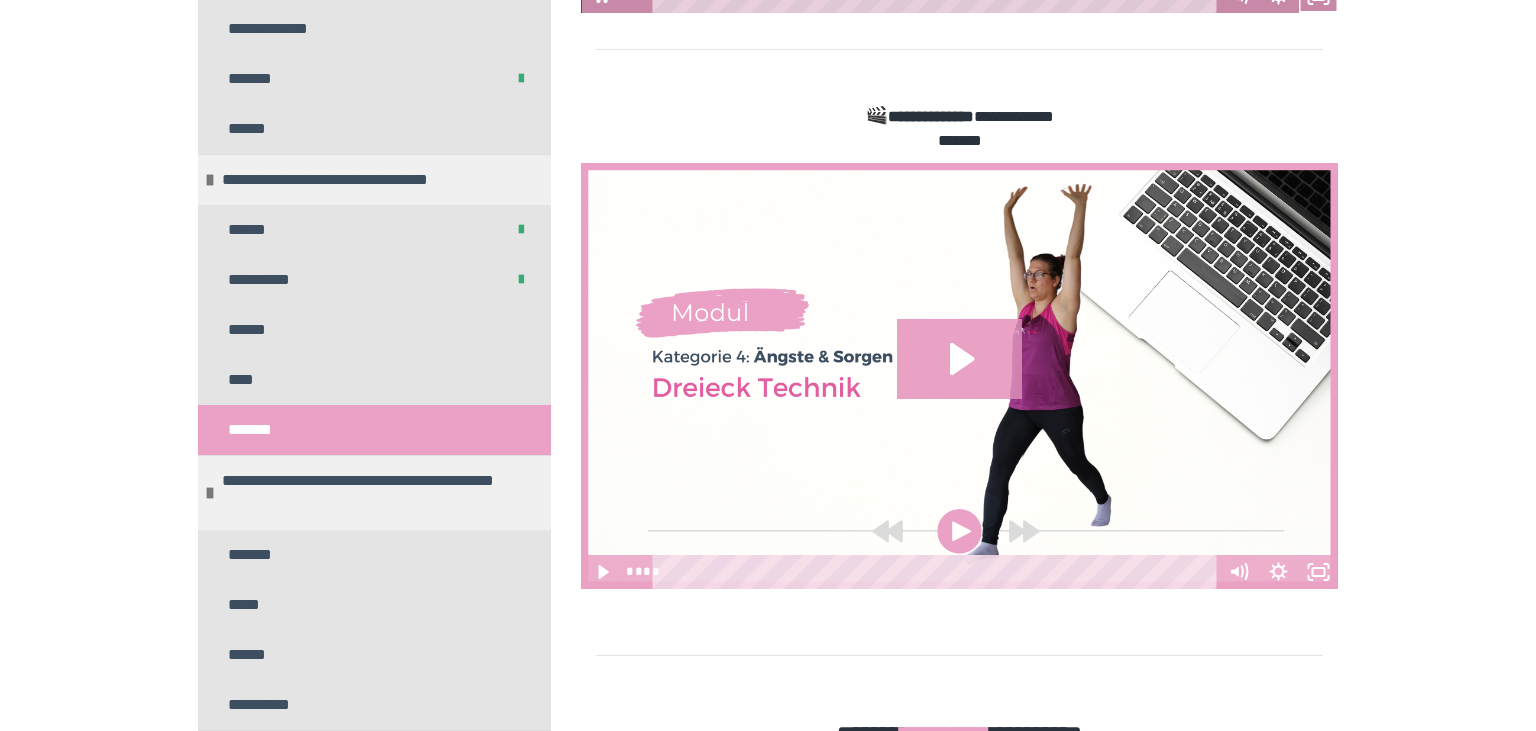 scroll, scrollTop: 1756, scrollLeft: 0, axis: vertical 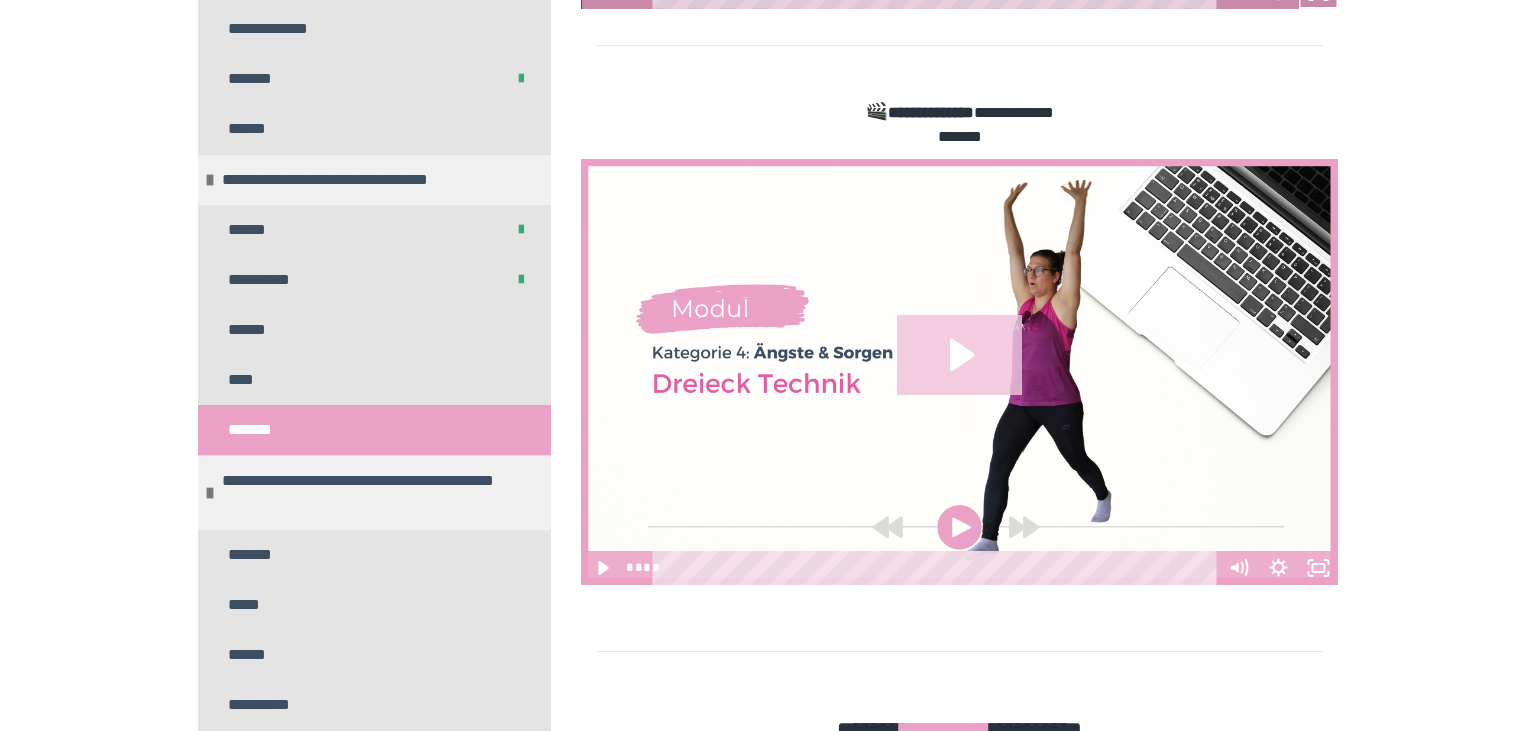 click 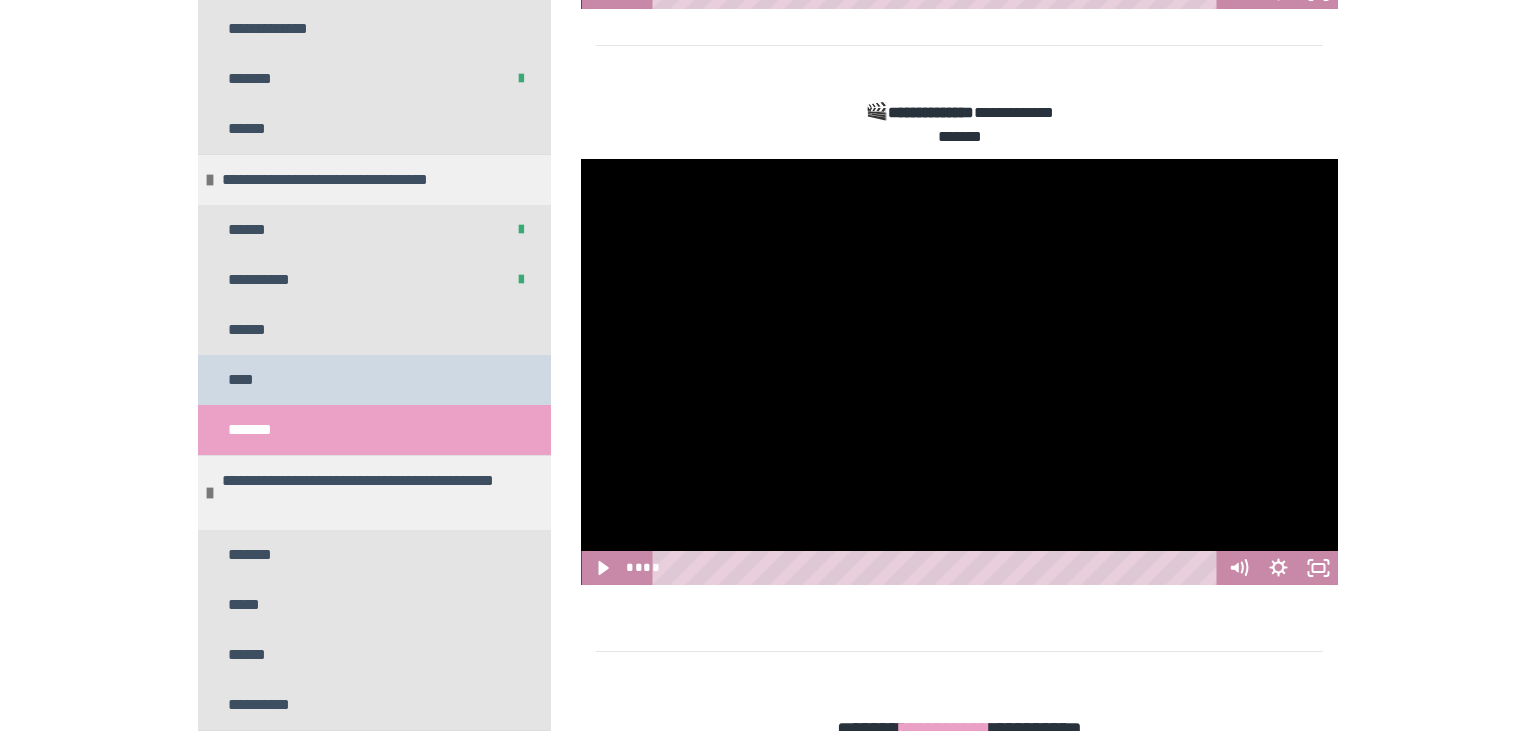 click on "****" at bounding box center [374, 380] 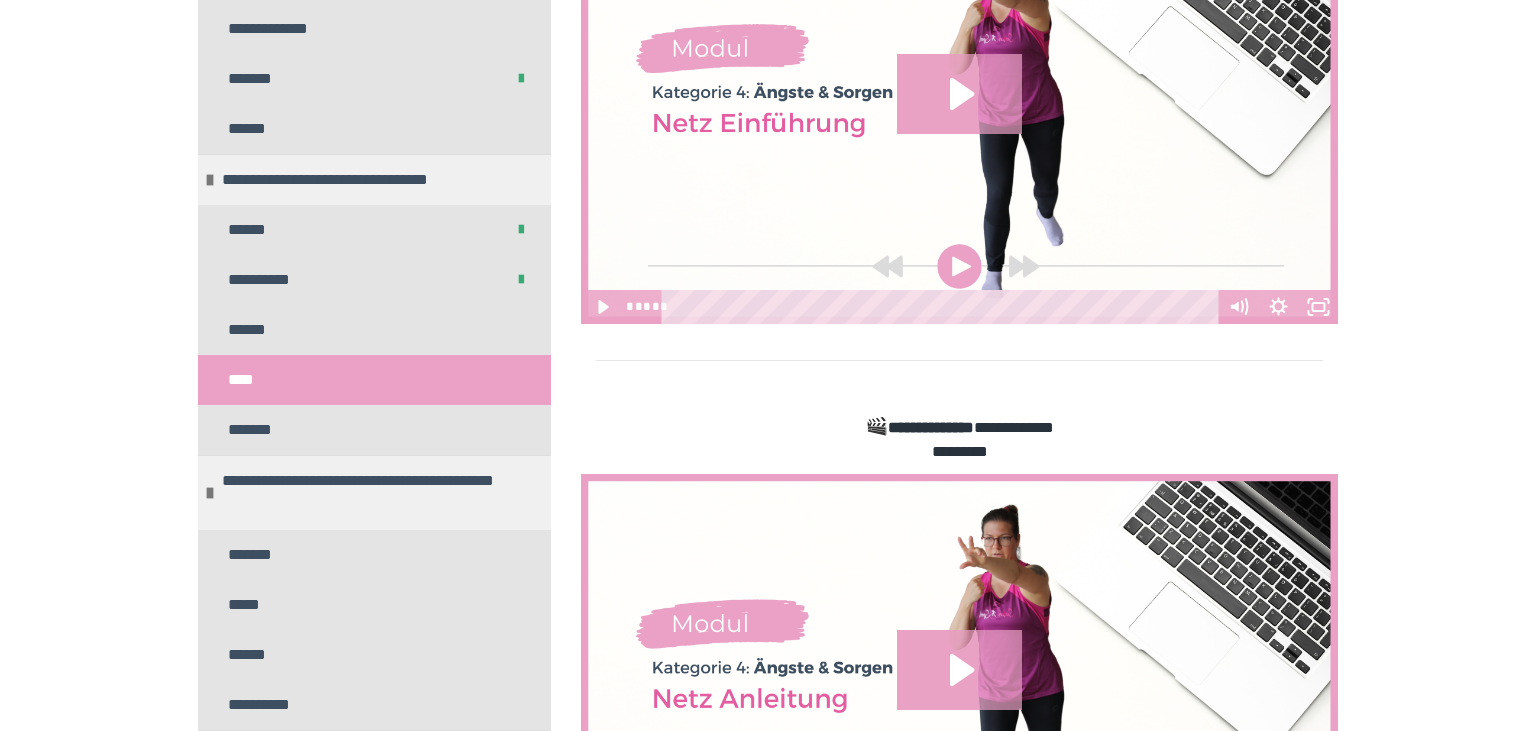 scroll, scrollTop: 804, scrollLeft: 0, axis: vertical 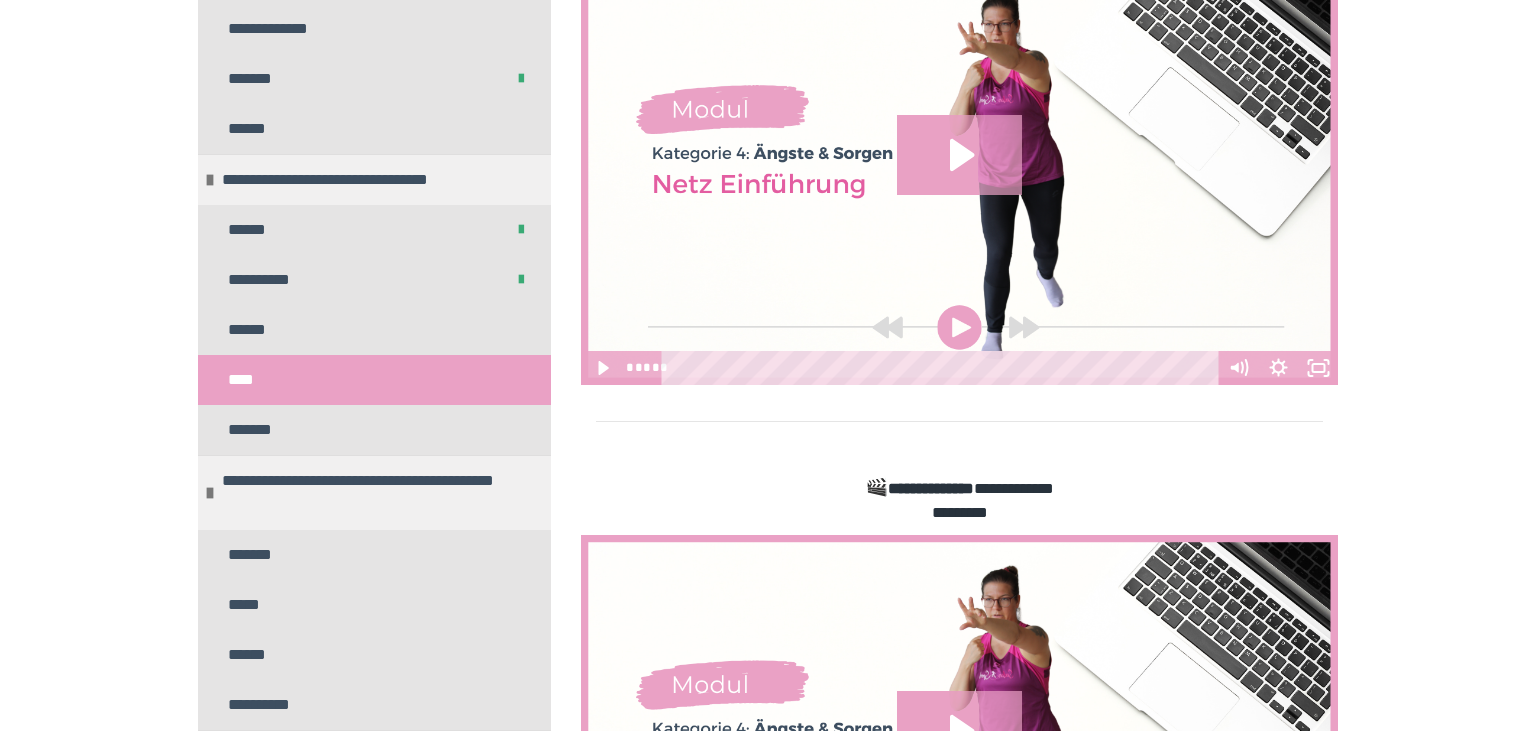 click at bounding box center [959, 173] 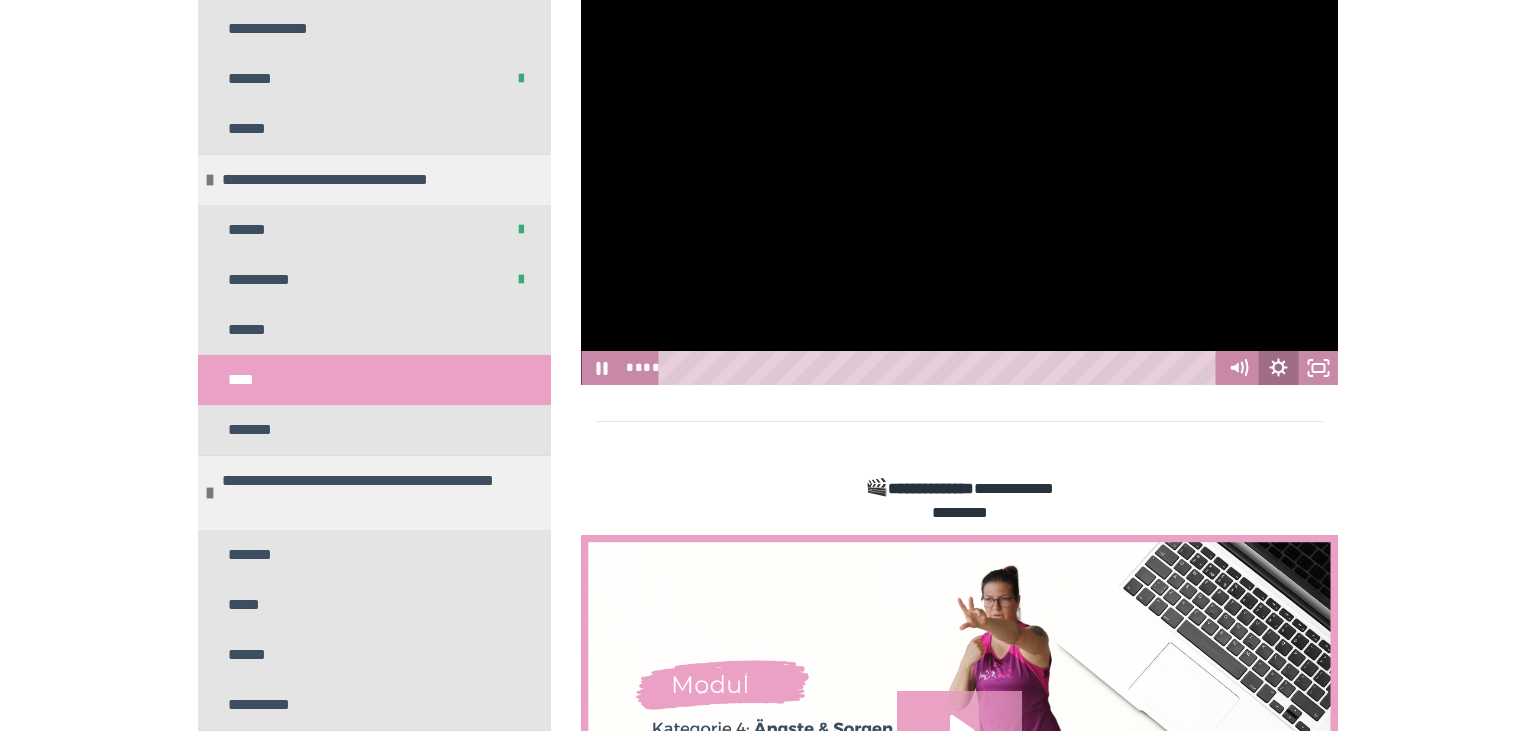 click 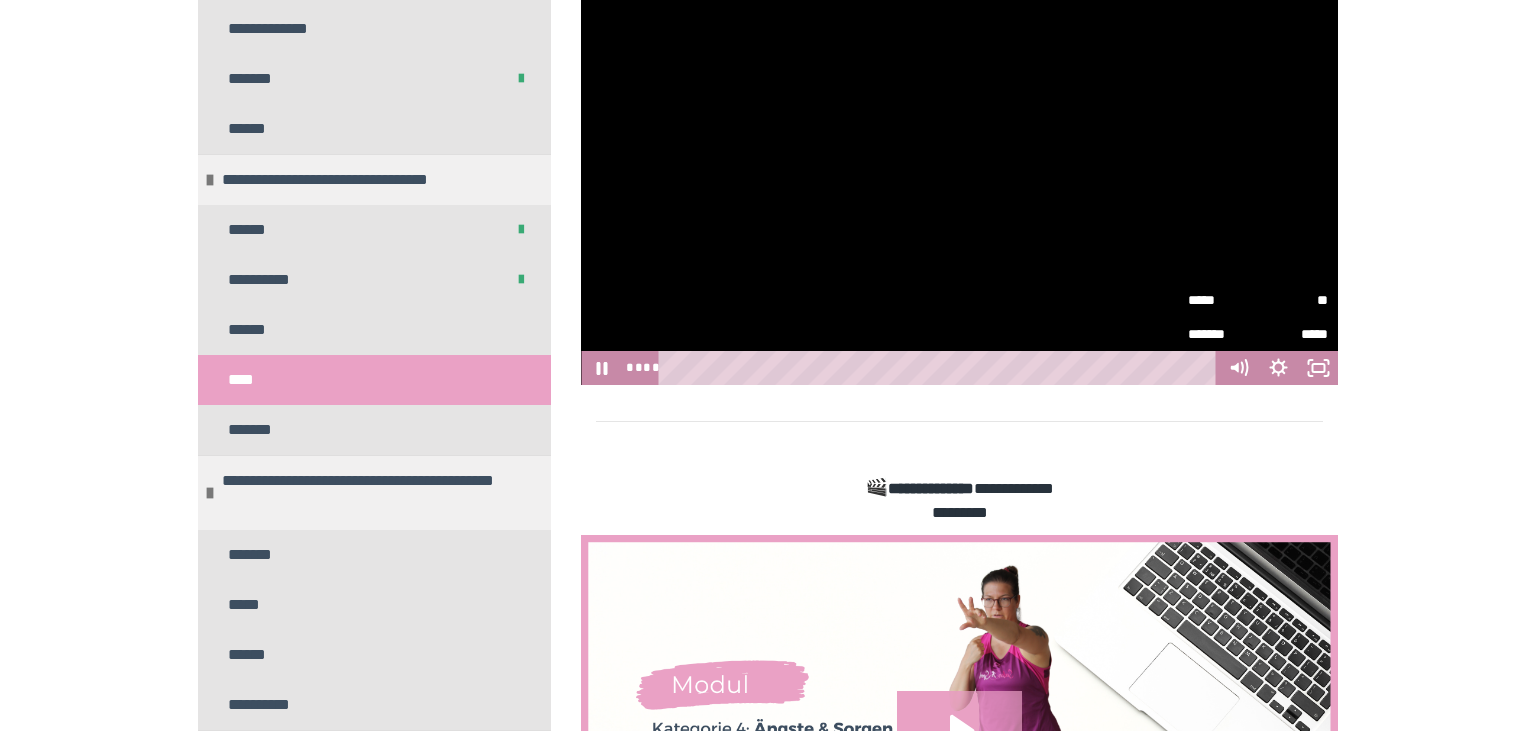 click on "**" at bounding box center (1293, 300) 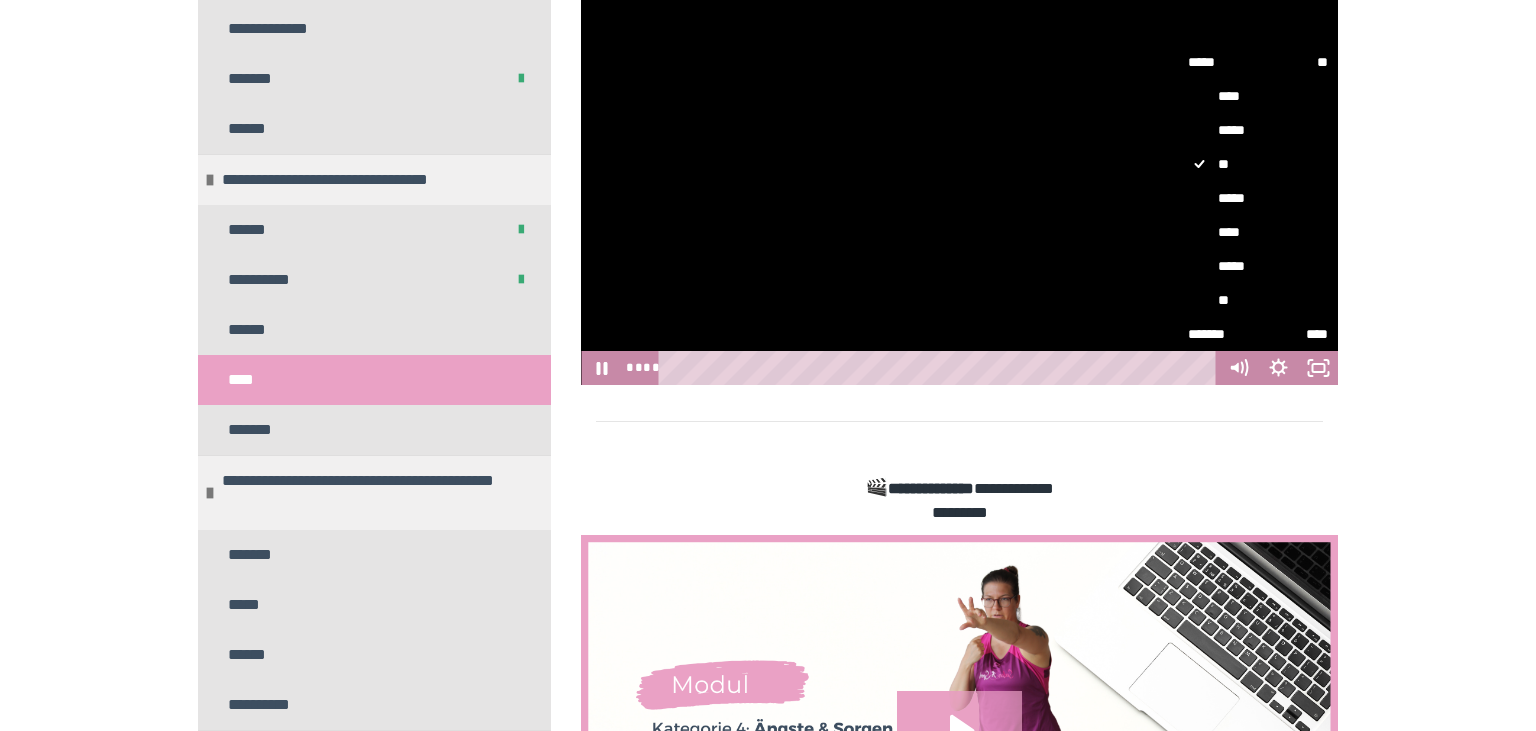 click on "**" at bounding box center (1258, 300) 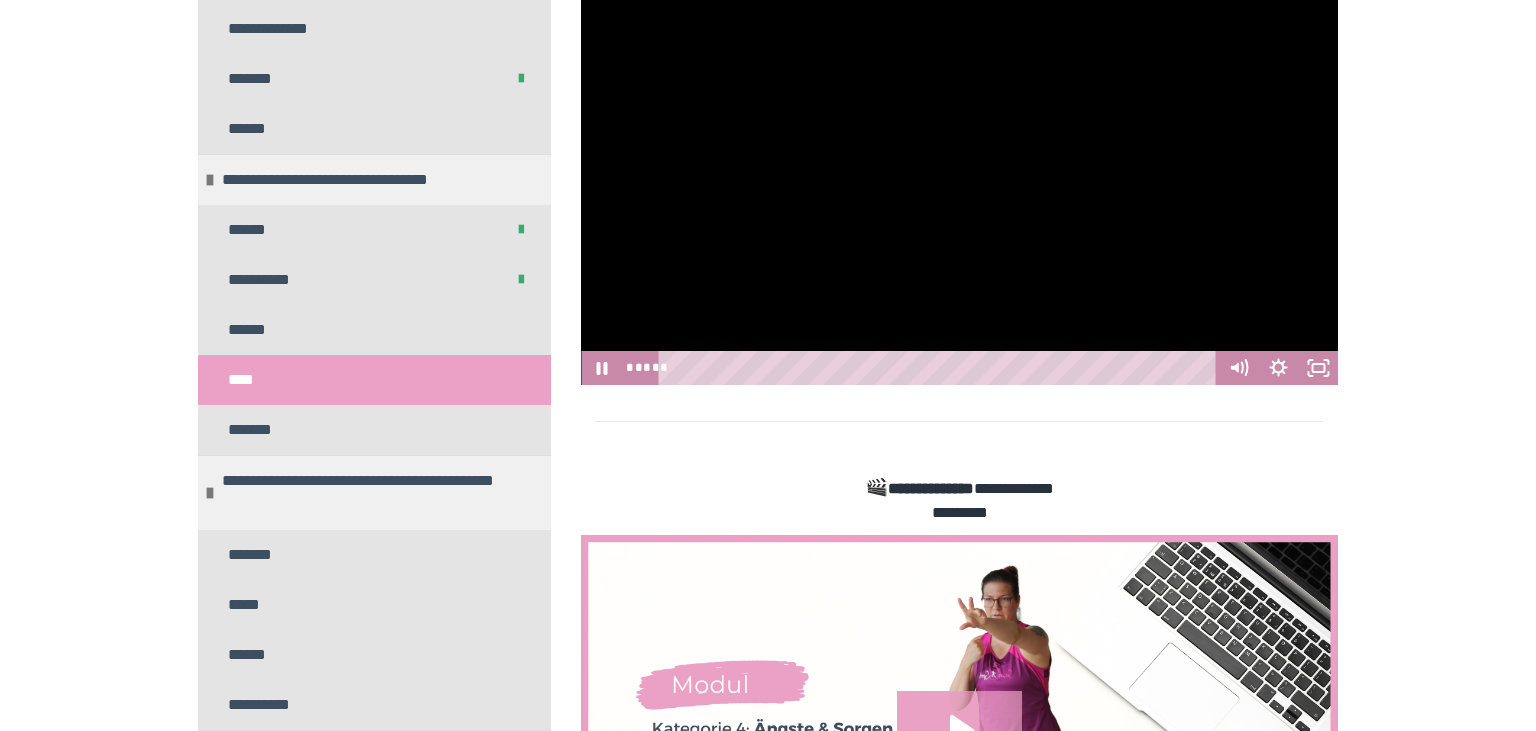 click at bounding box center [959, 173] 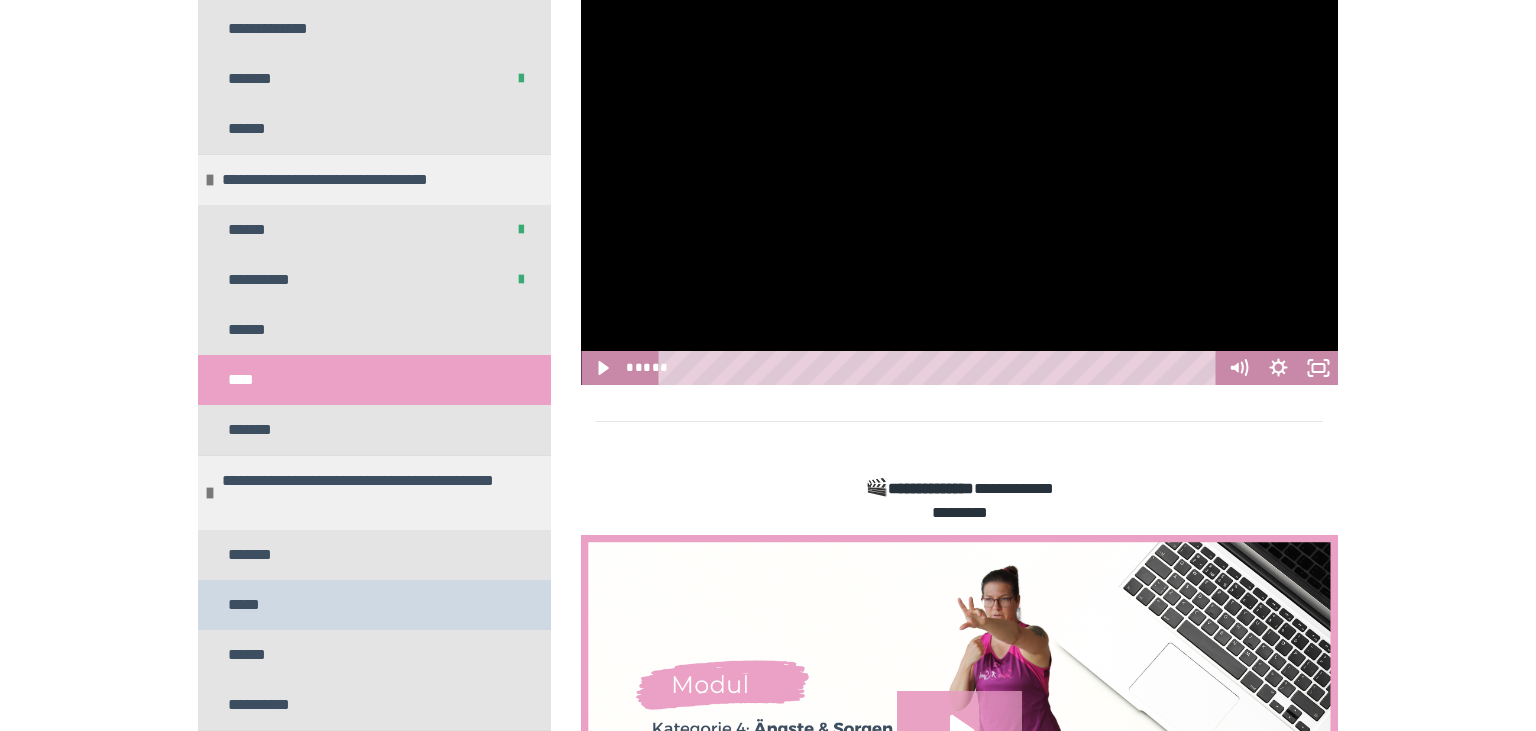 click on "*****" at bounding box center (374, 605) 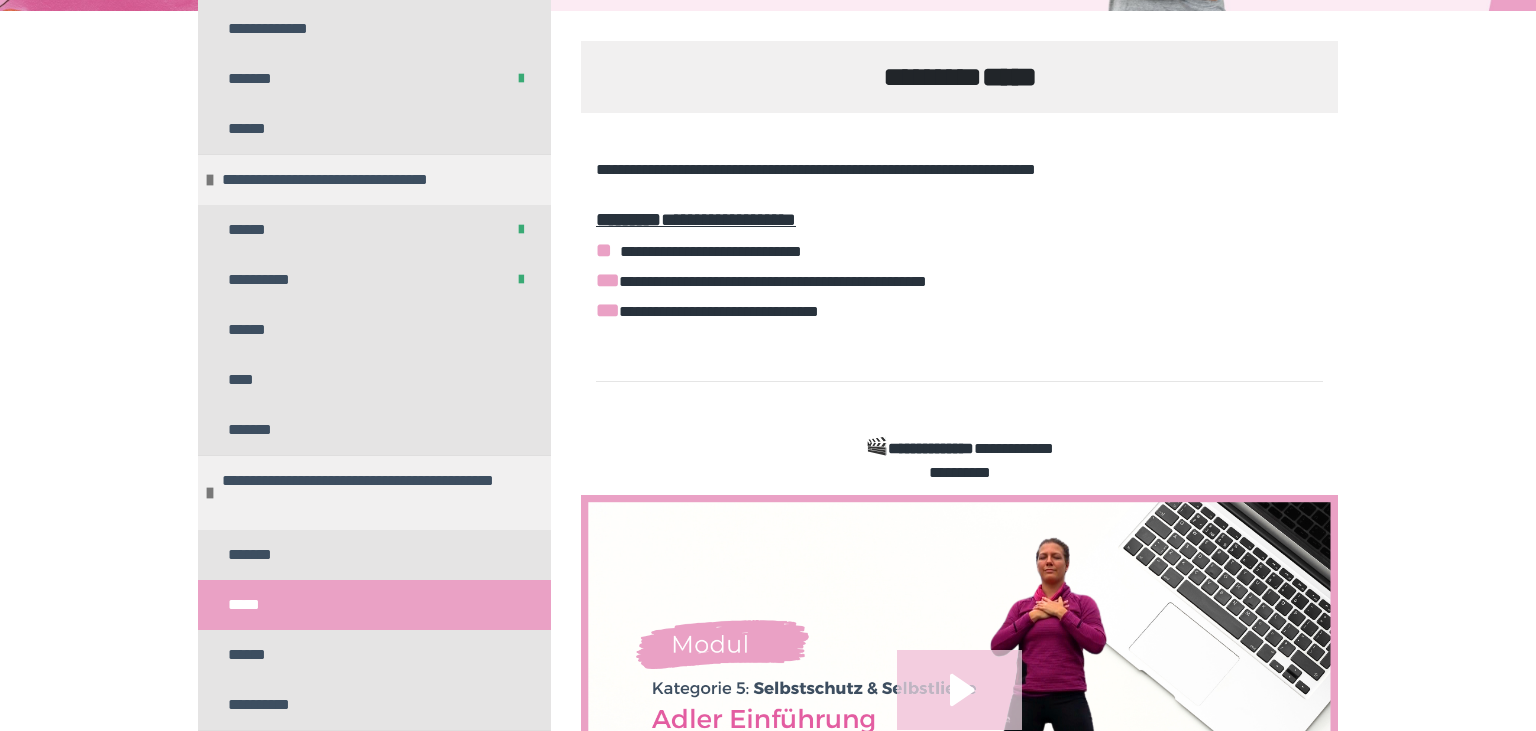 click 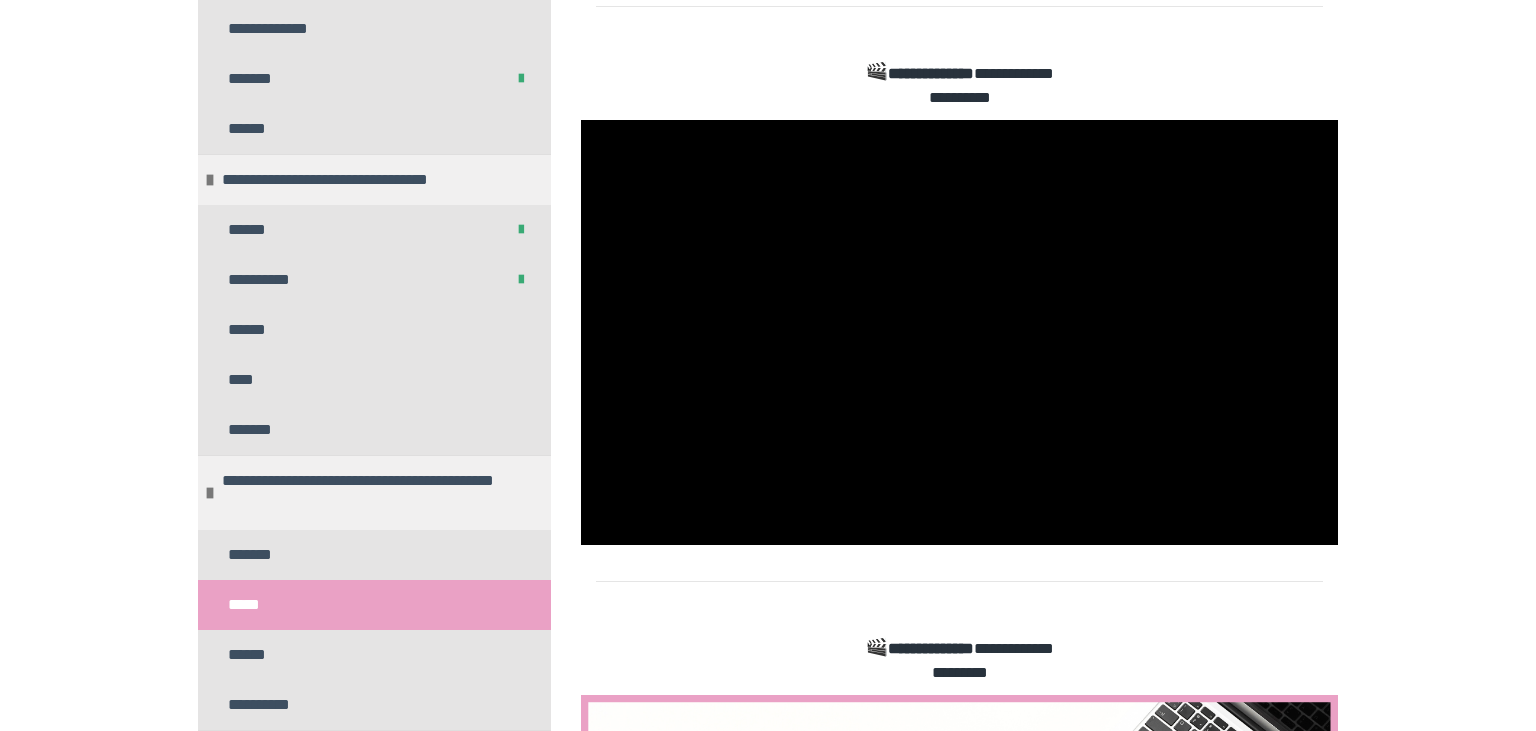 scroll, scrollTop: 676, scrollLeft: 0, axis: vertical 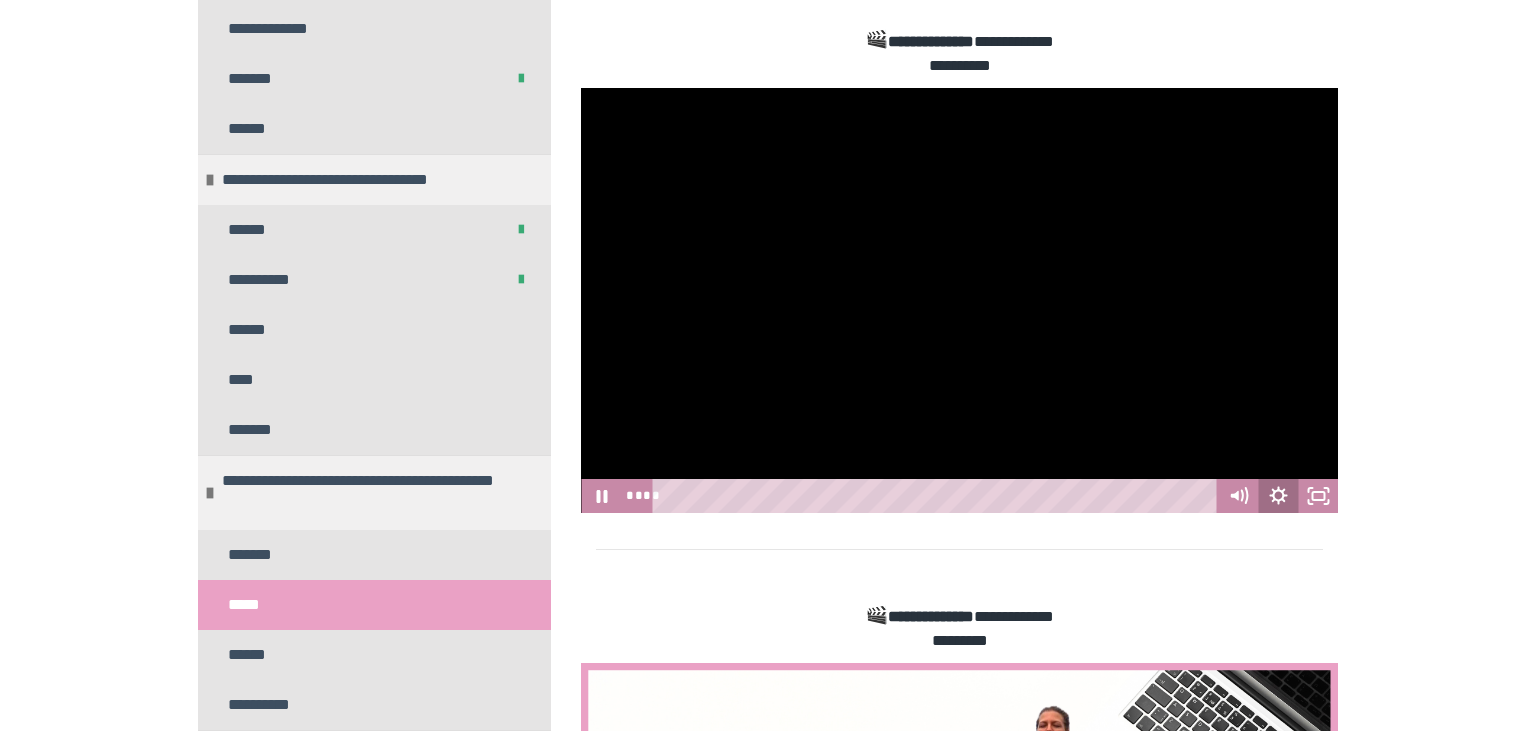 click 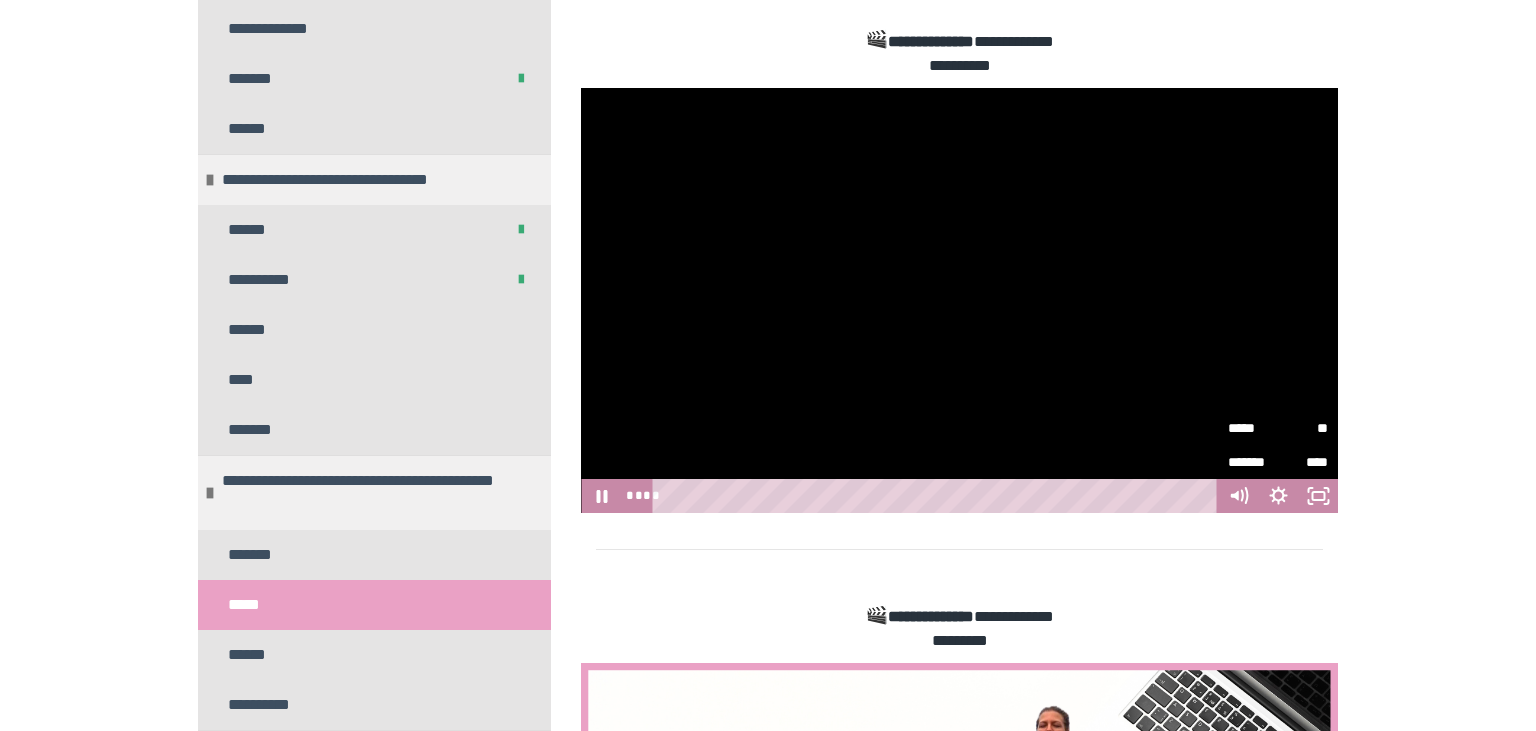 click on "**" at bounding box center [1303, 428] 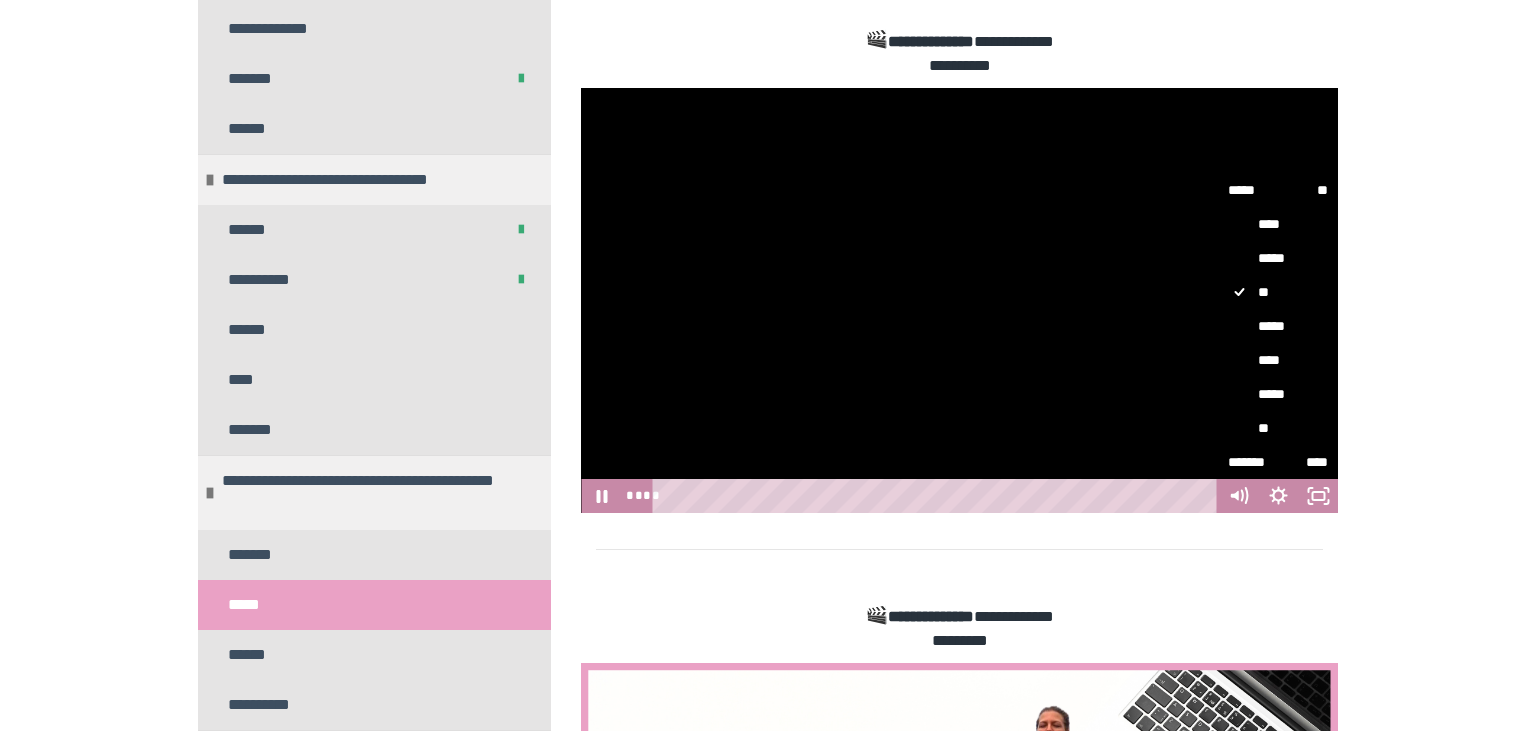 click on "**" at bounding box center (1278, 428) 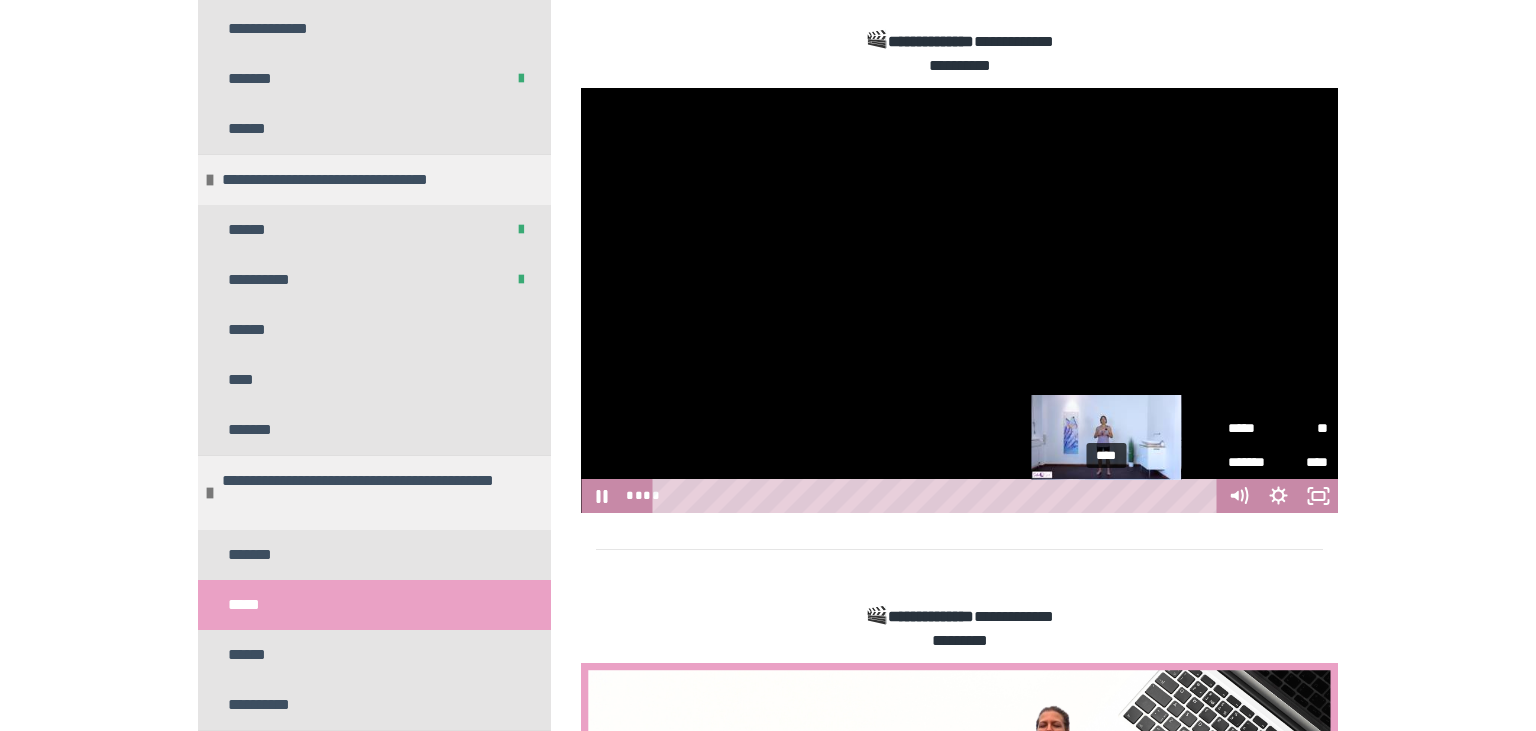 click on "****" at bounding box center [938, 496] 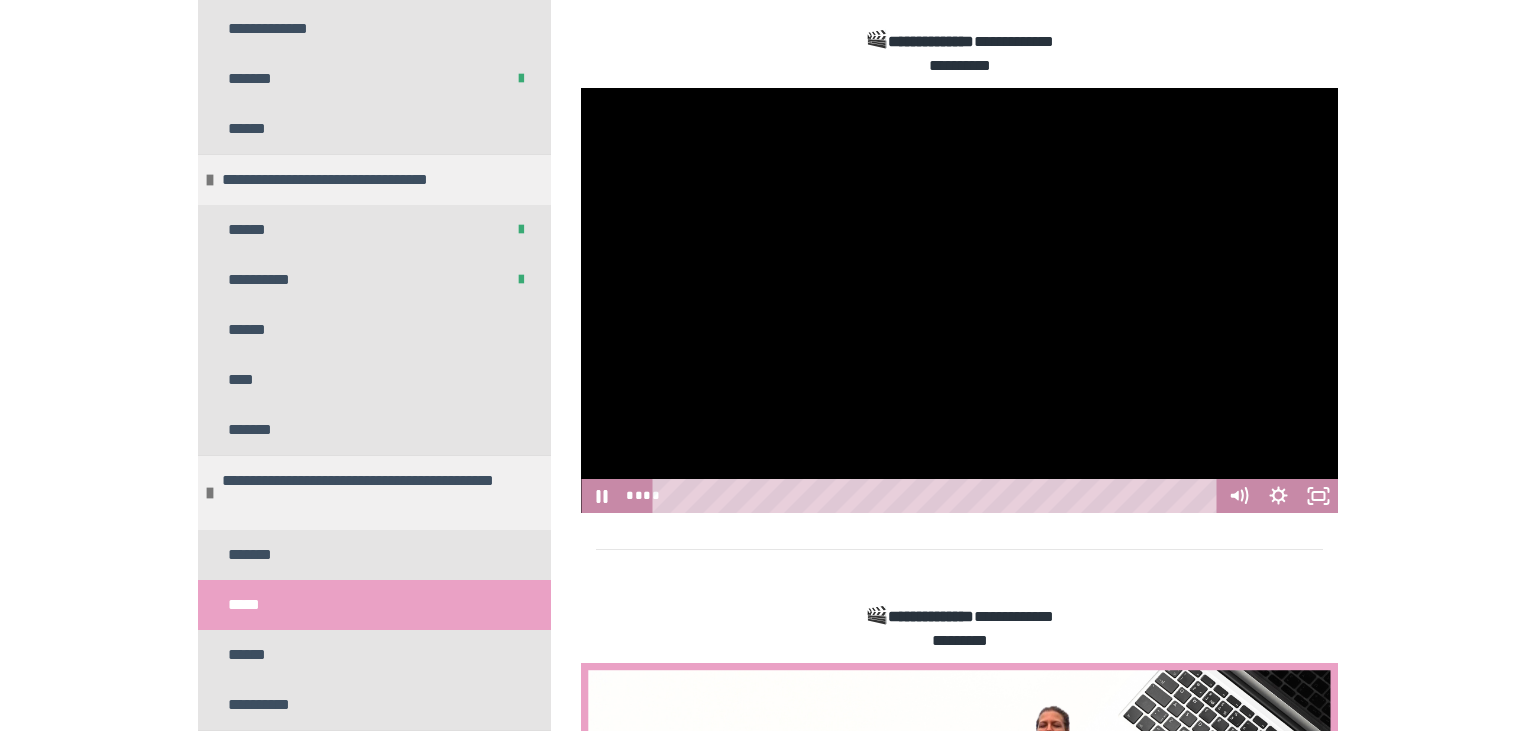 click at bounding box center [959, 301] 